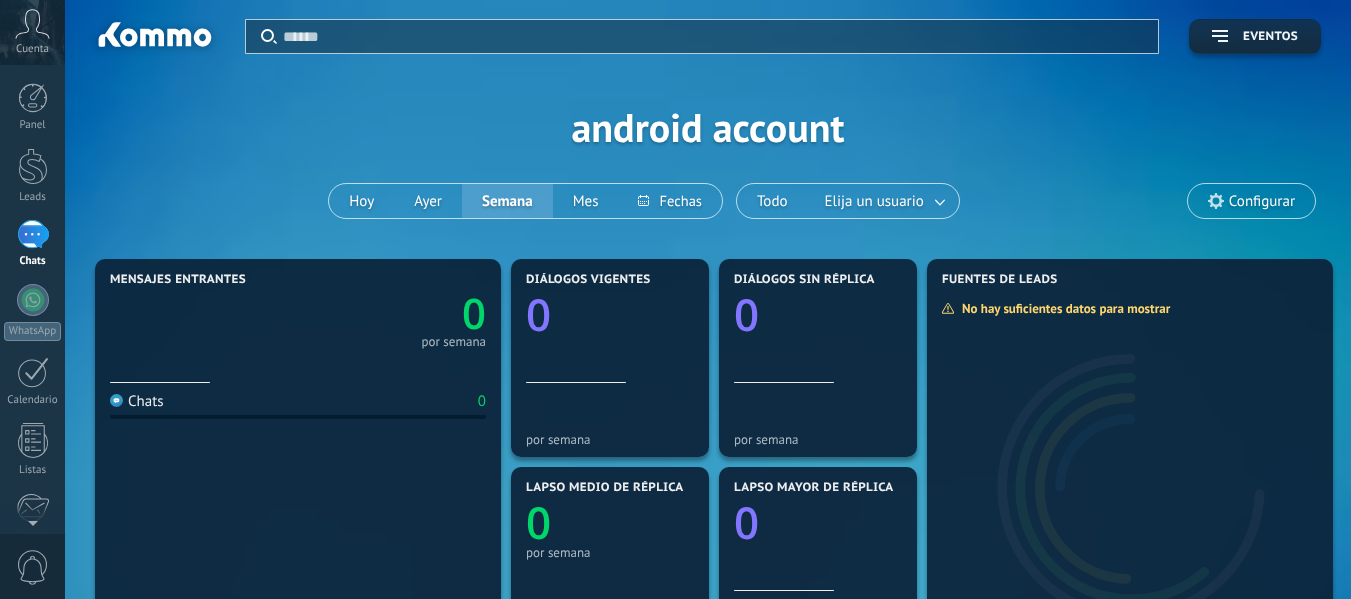 scroll, scrollTop: 0, scrollLeft: 0, axis: both 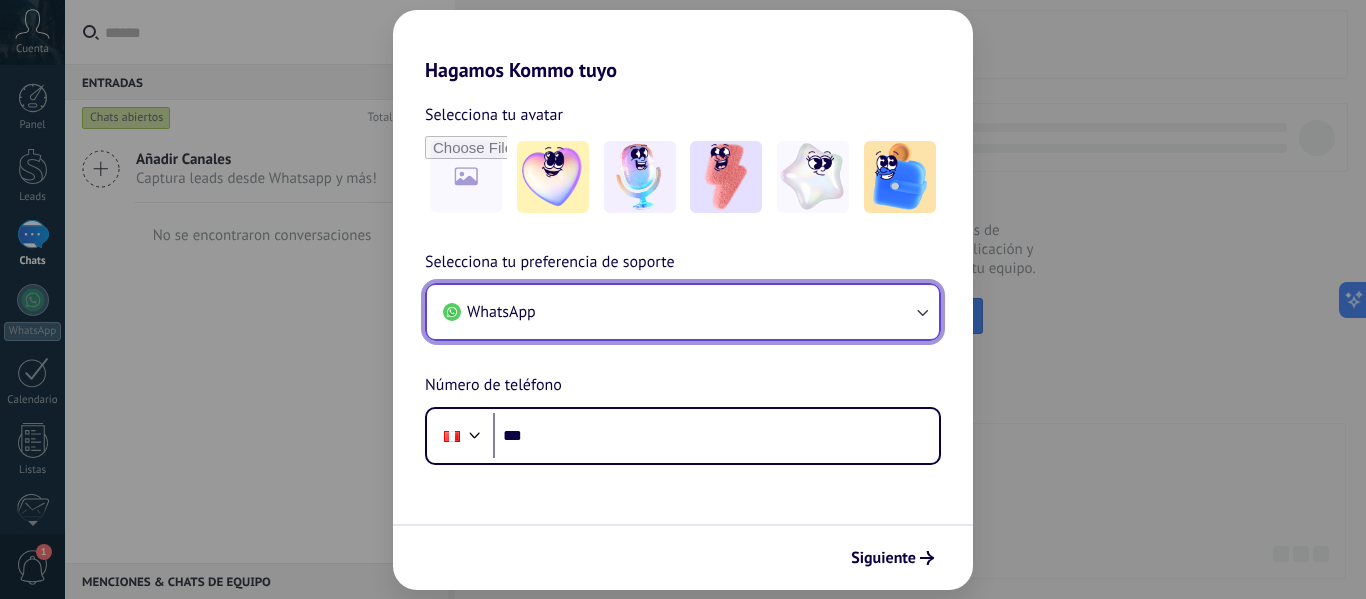 click 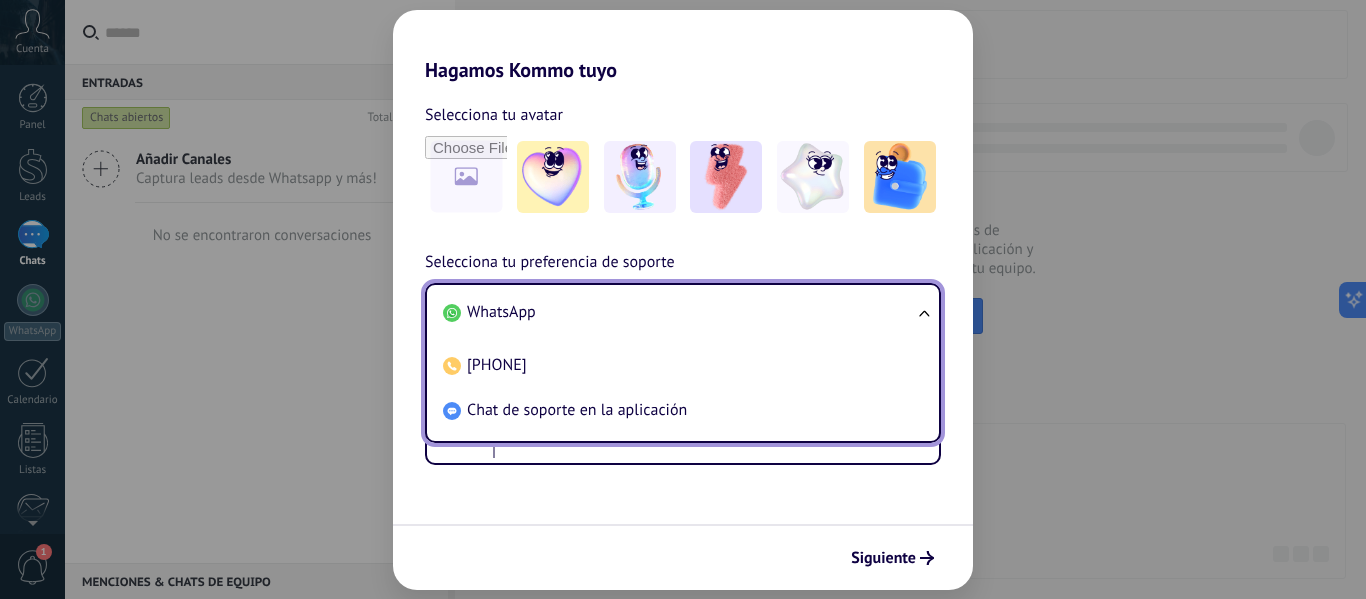 click on "WhatsApp" at bounding box center (679, 312) 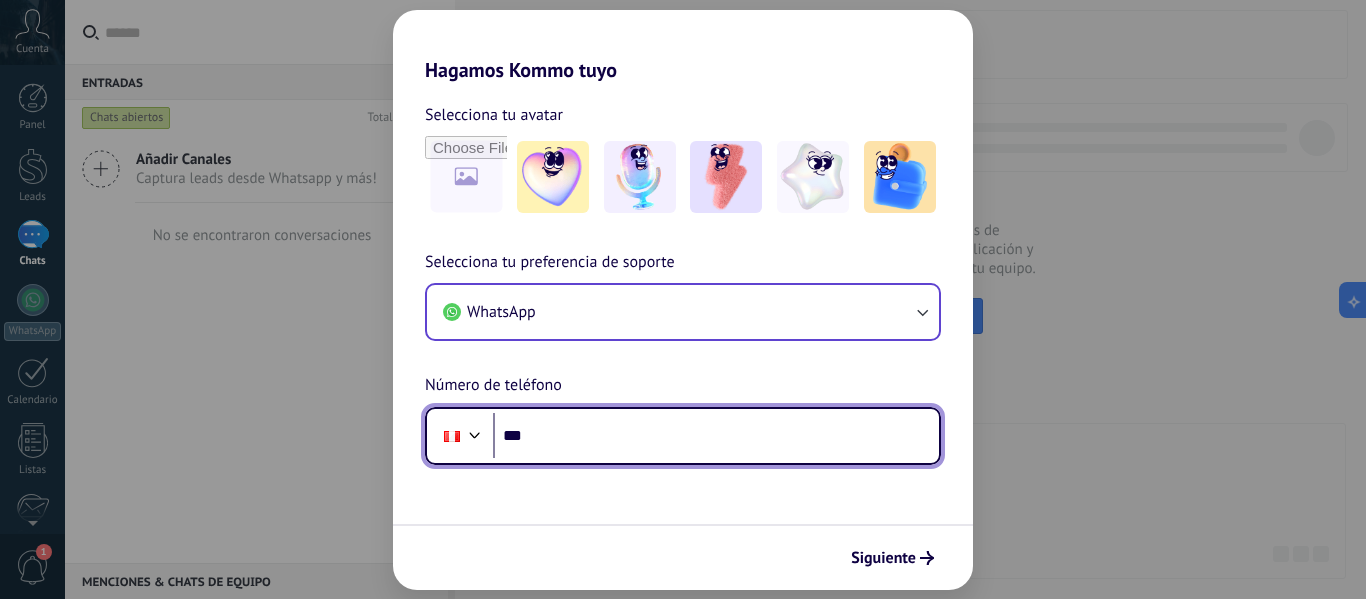 click on "***" at bounding box center [716, 436] 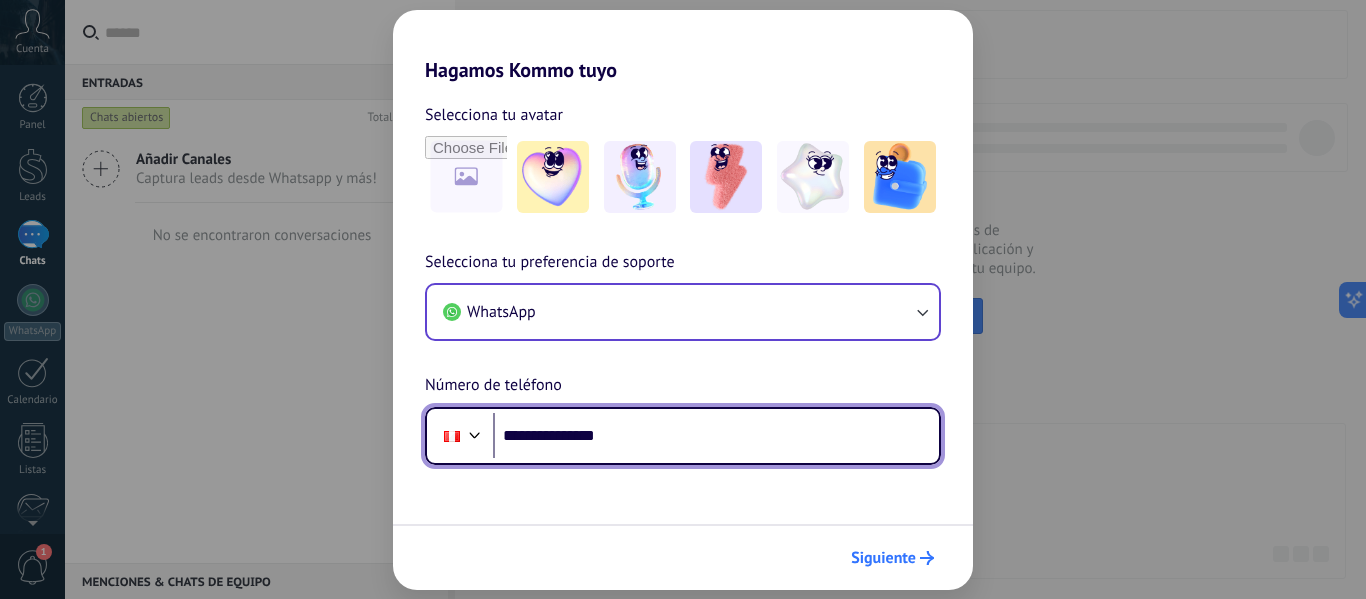 type on "**********" 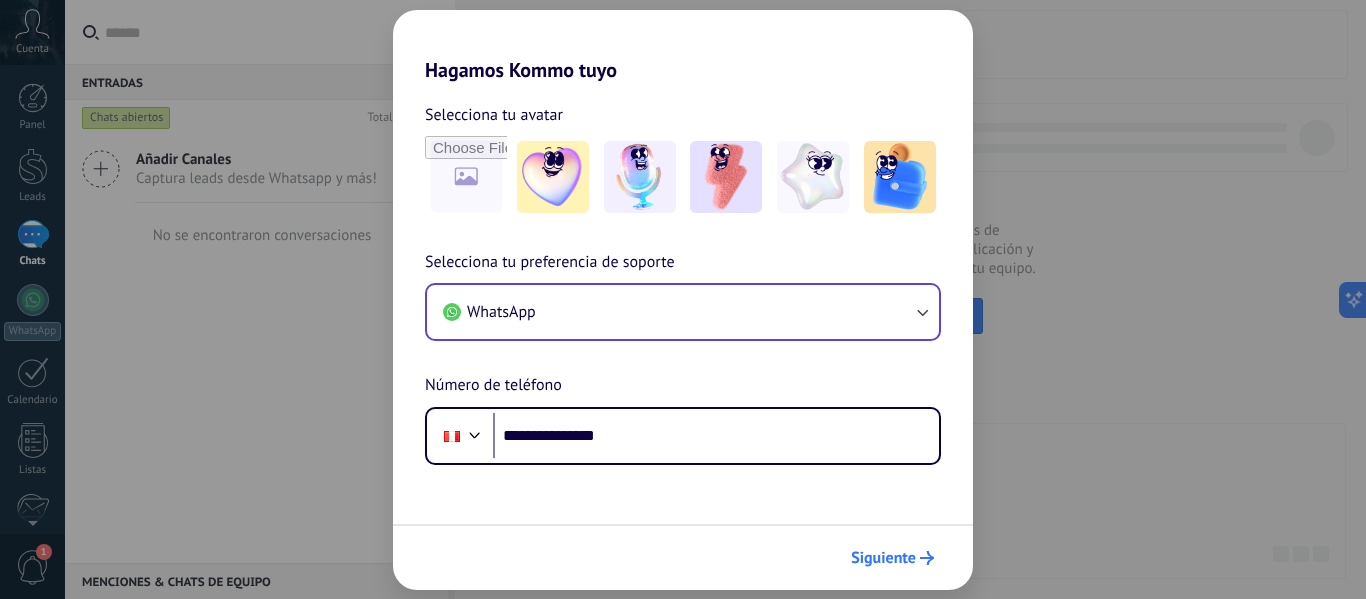 click on "Siguiente" at bounding box center [892, 558] 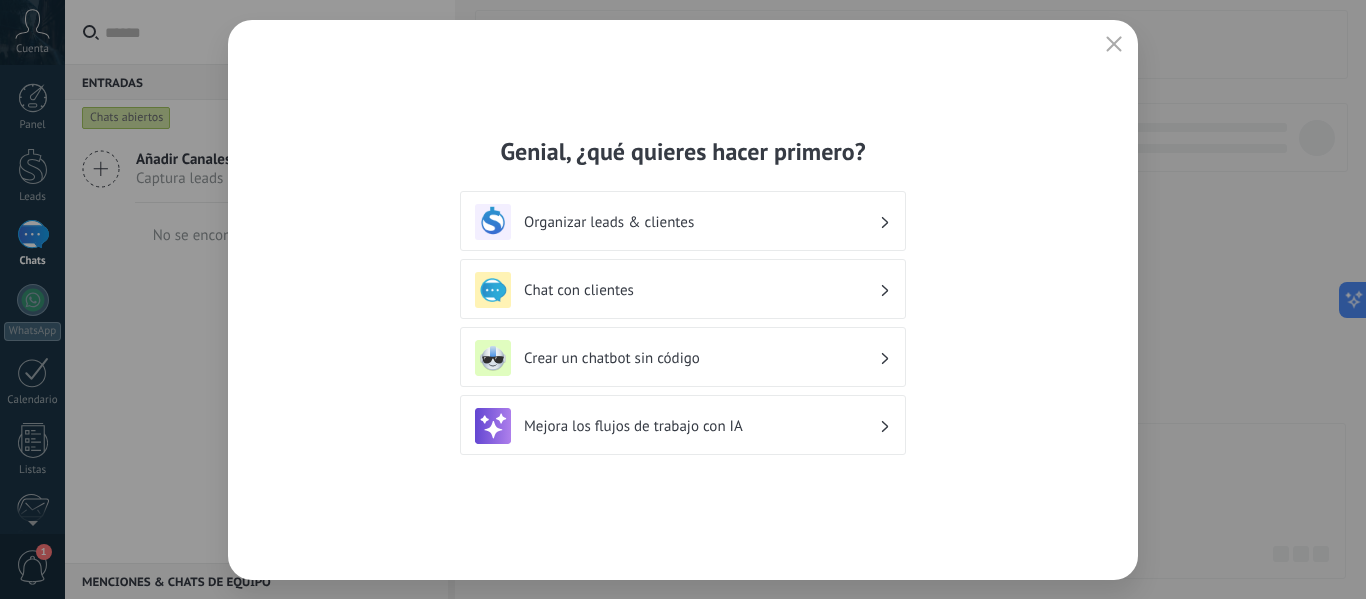 scroll, scrollTop: 0, scrollLeft: 0, axis: both 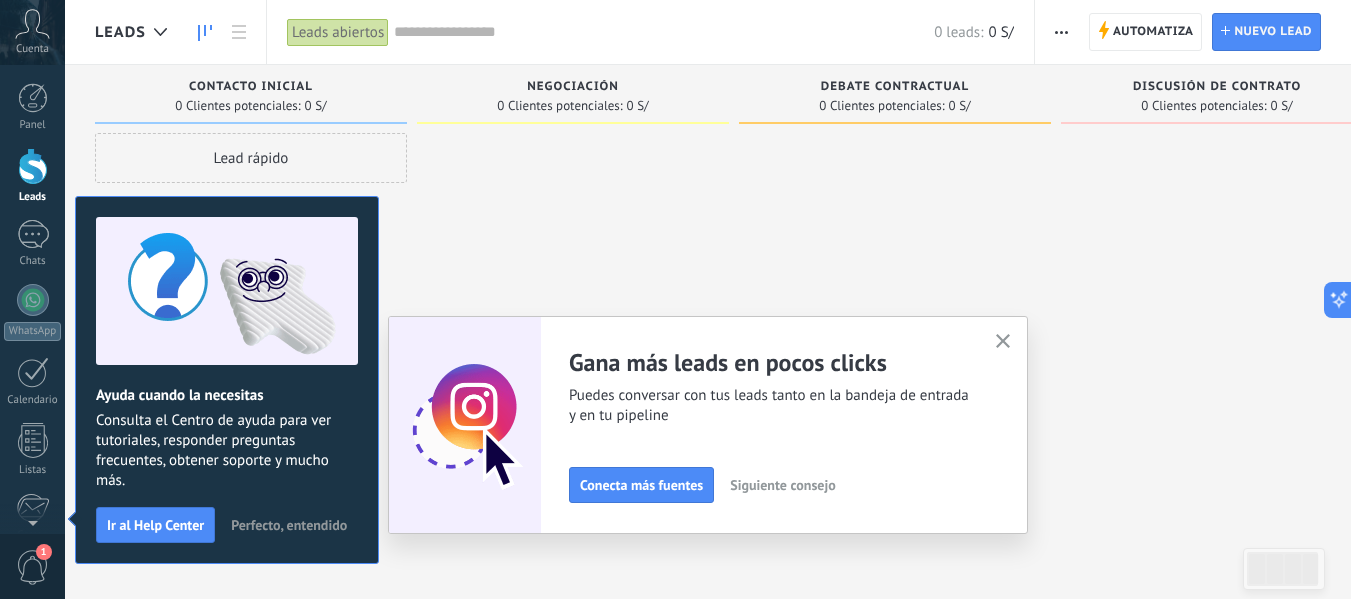 click at bounding box center [1003, 342] 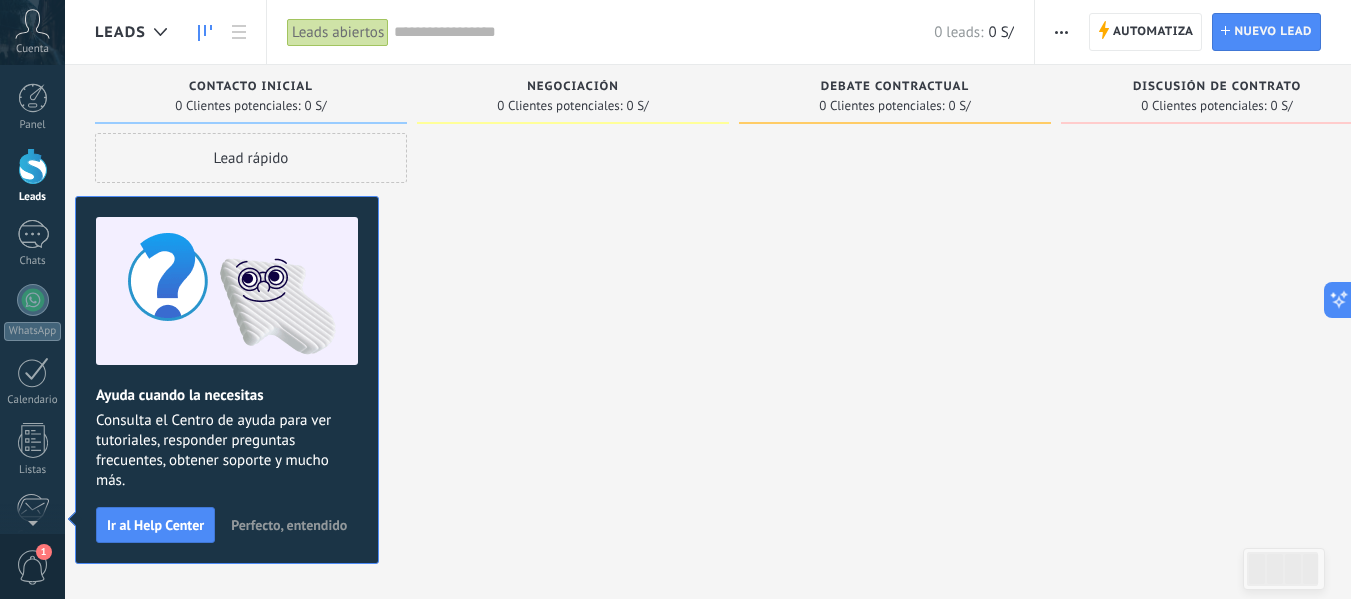 click on "Negociación" at bounding box center (573, 87) 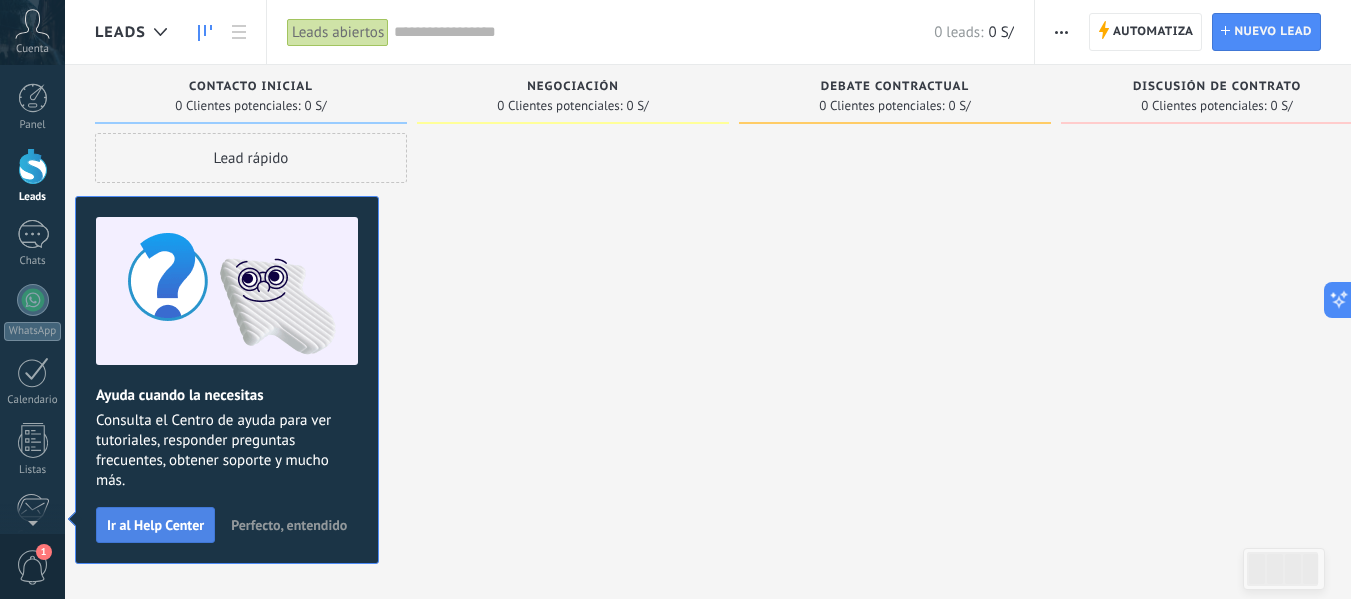 click on "Ir al Help Center" at bounding box center (155, 525) 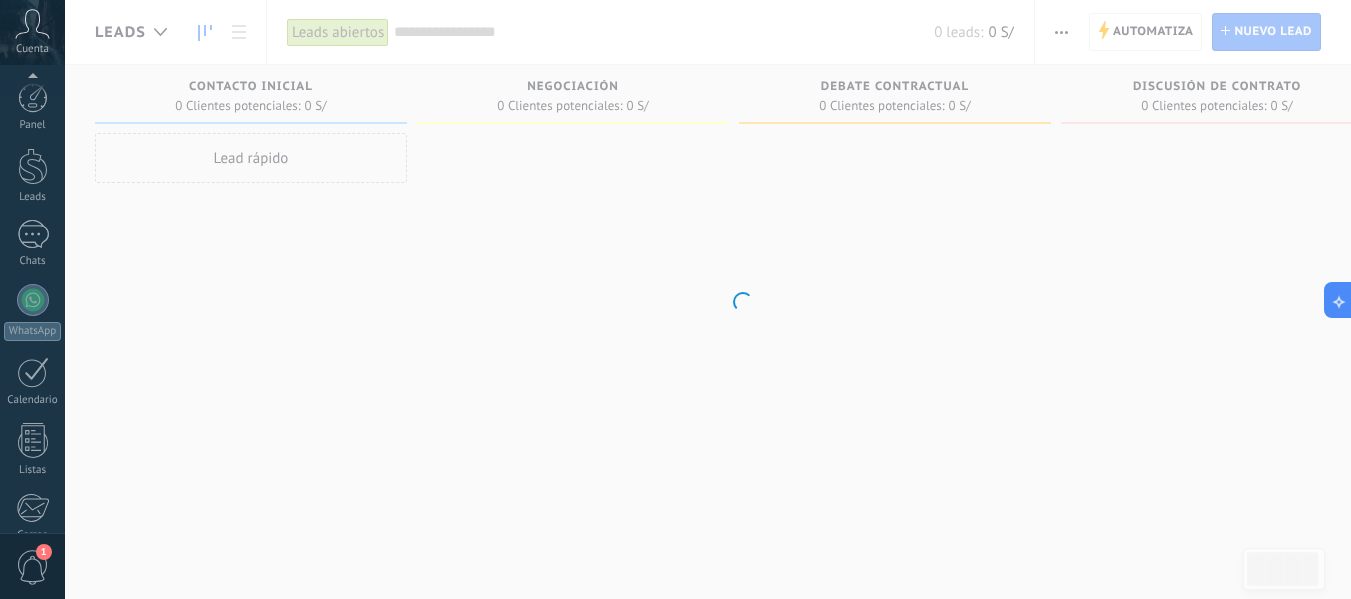 scroll, scrollTop: 233, scrollLeft: 0, axis: vertical 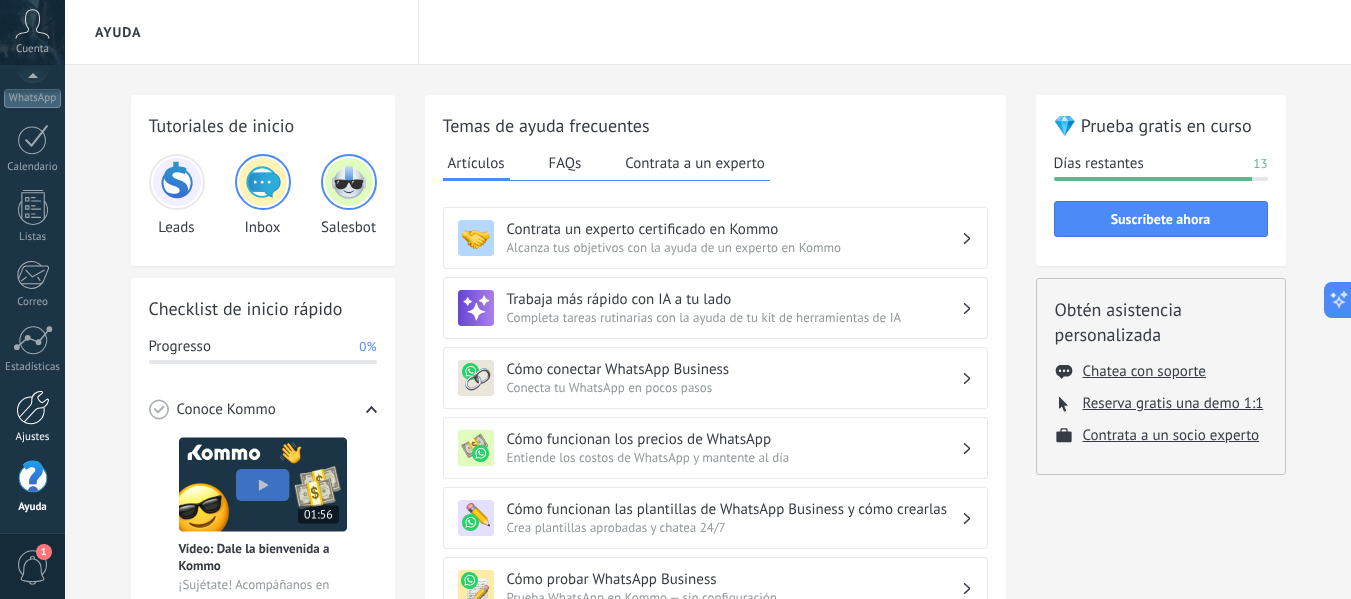 click at bounding box center (33, 407) 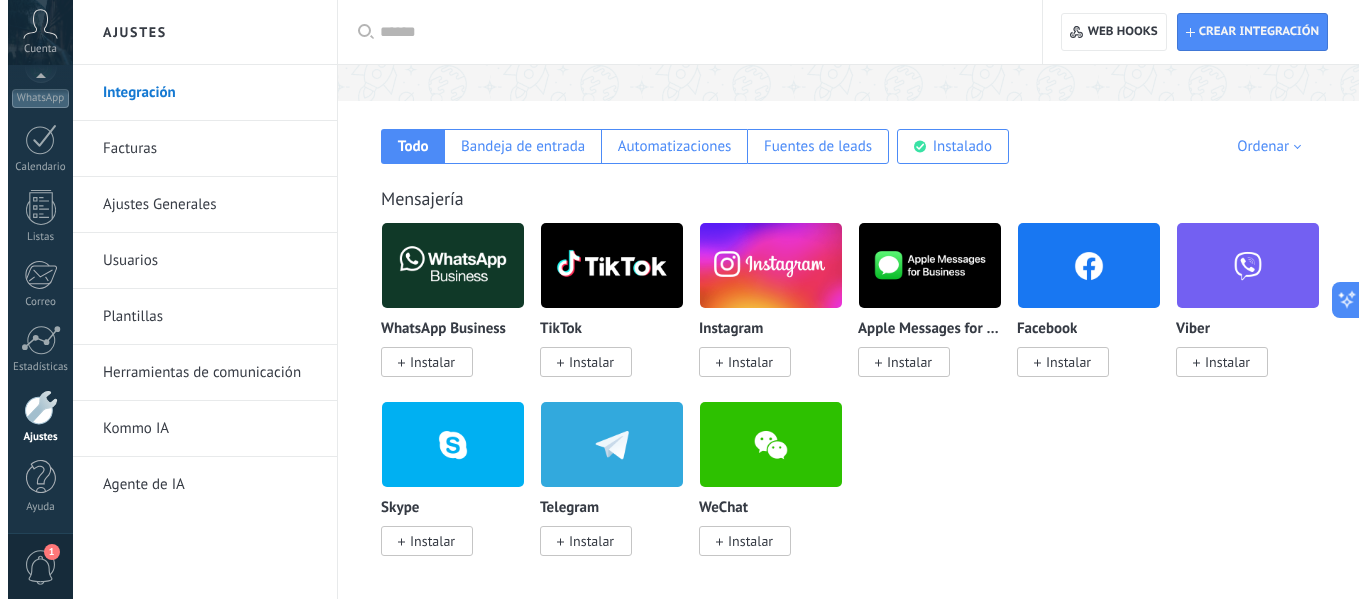 scroll, scrollTop: 305, scrollLeft: 0, axis: vertical 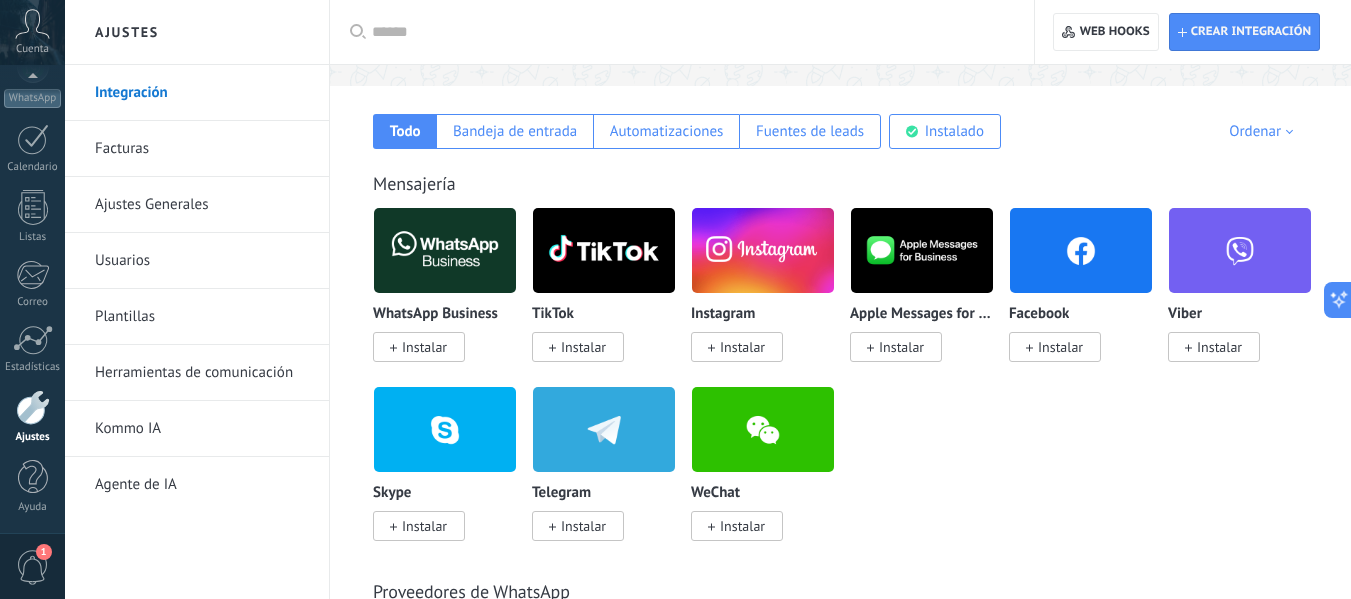 click on "Instalar" at bounding box center [424, 347] 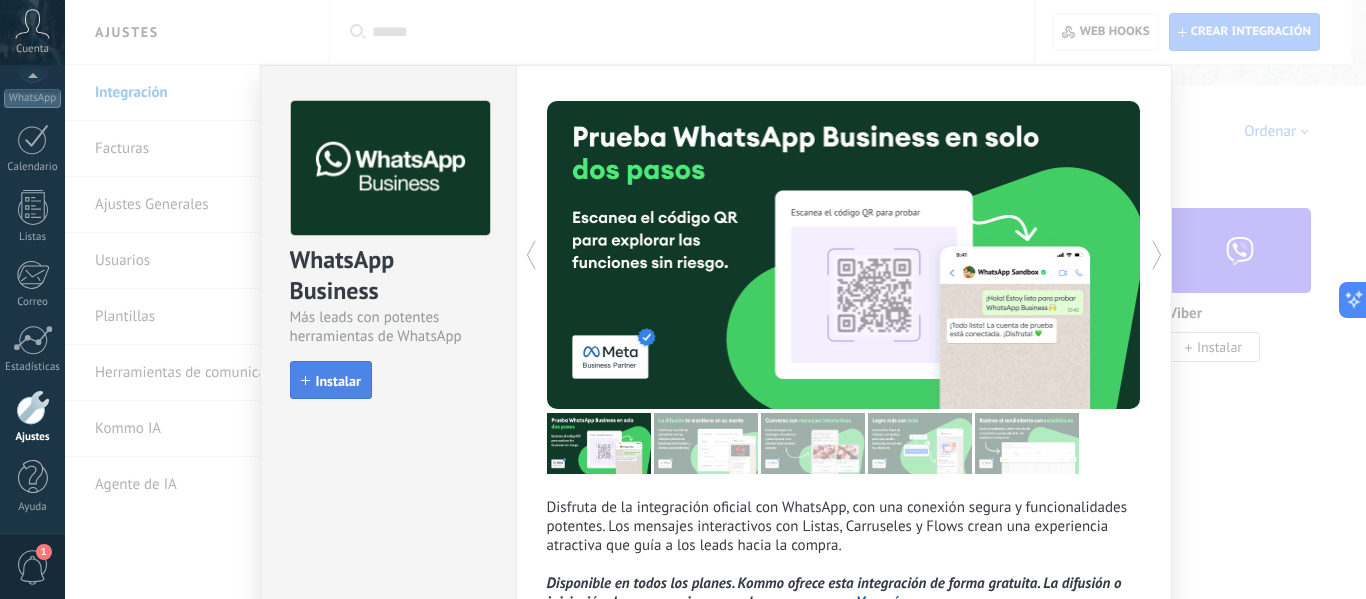 click on "Instalar" at bounding box center [338, 381] 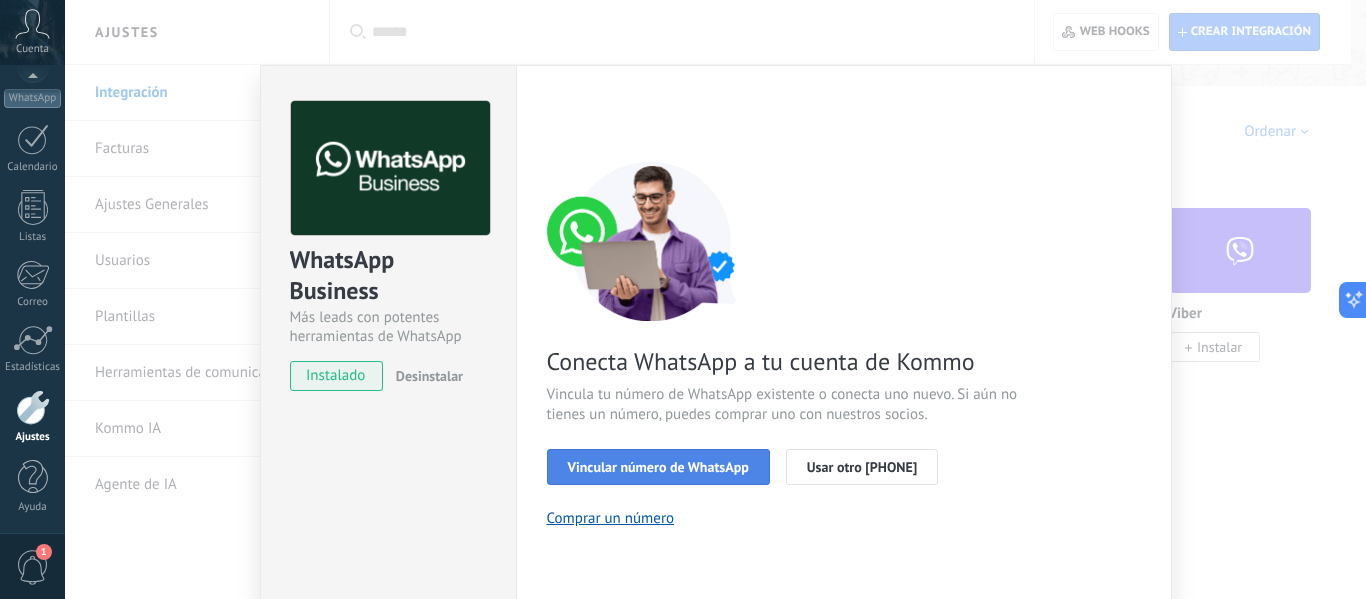 click on "Vincular número de WhatsApp" at bounding box center (658, 467) 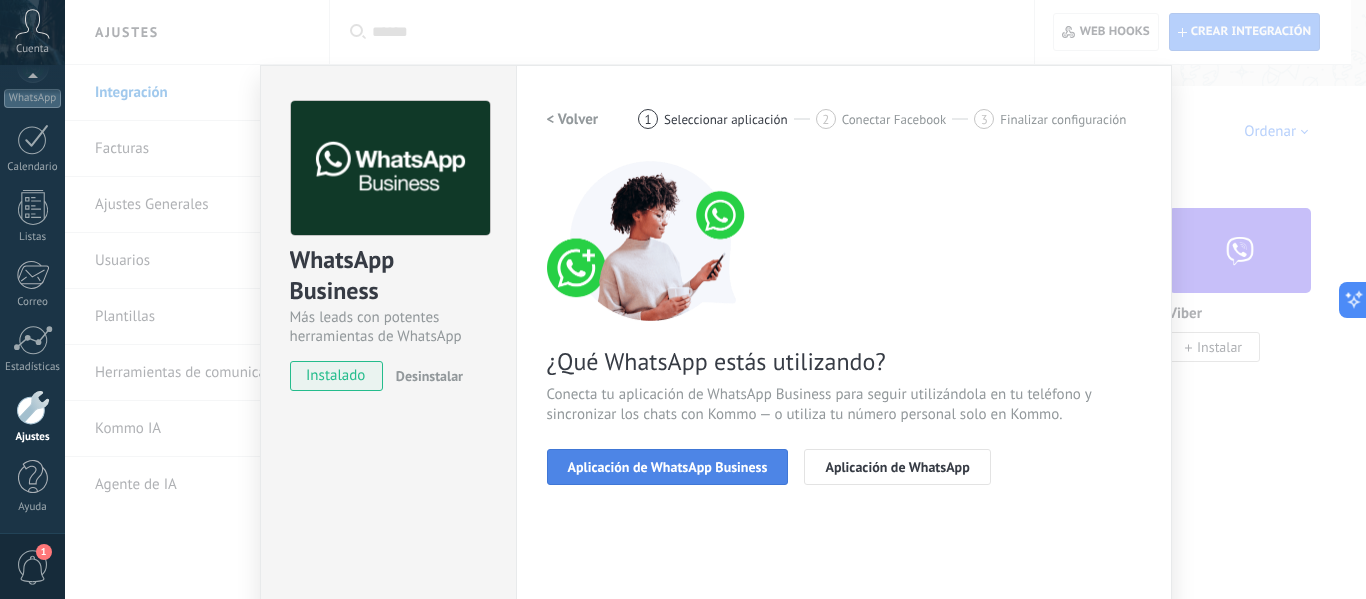 click on "Aplicación de WhatsApp Business" at bounding box center (668, 467) 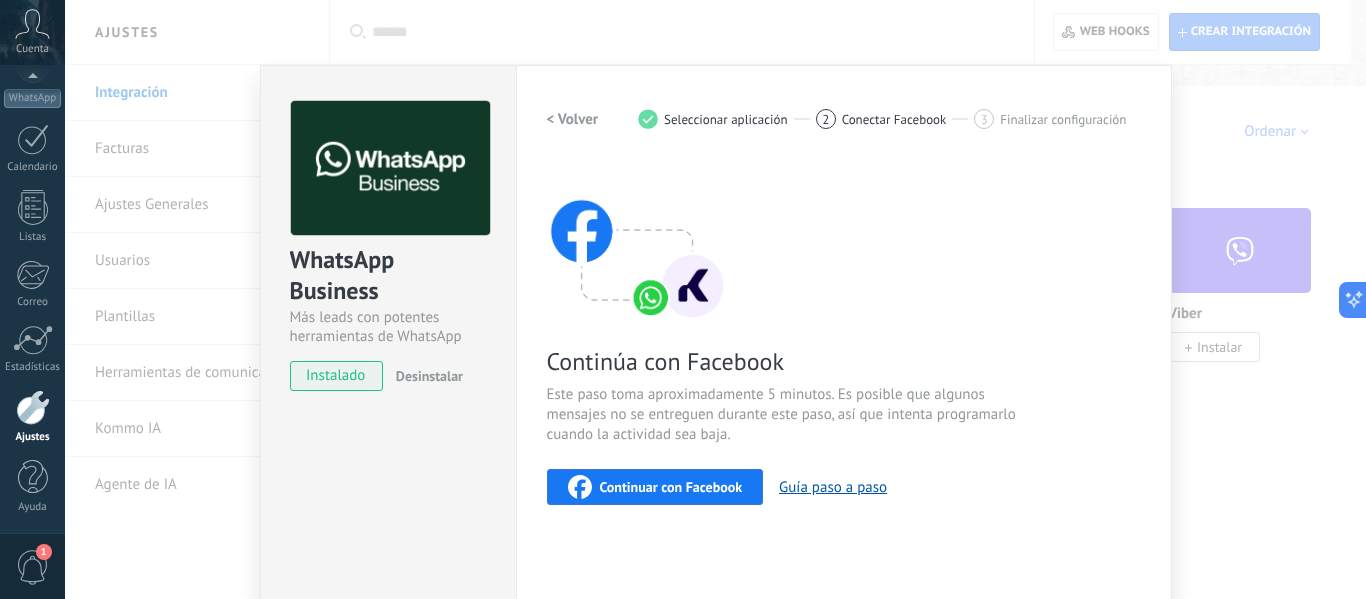 click on "Continuar con Facebook" at bounding box center [655, 487] 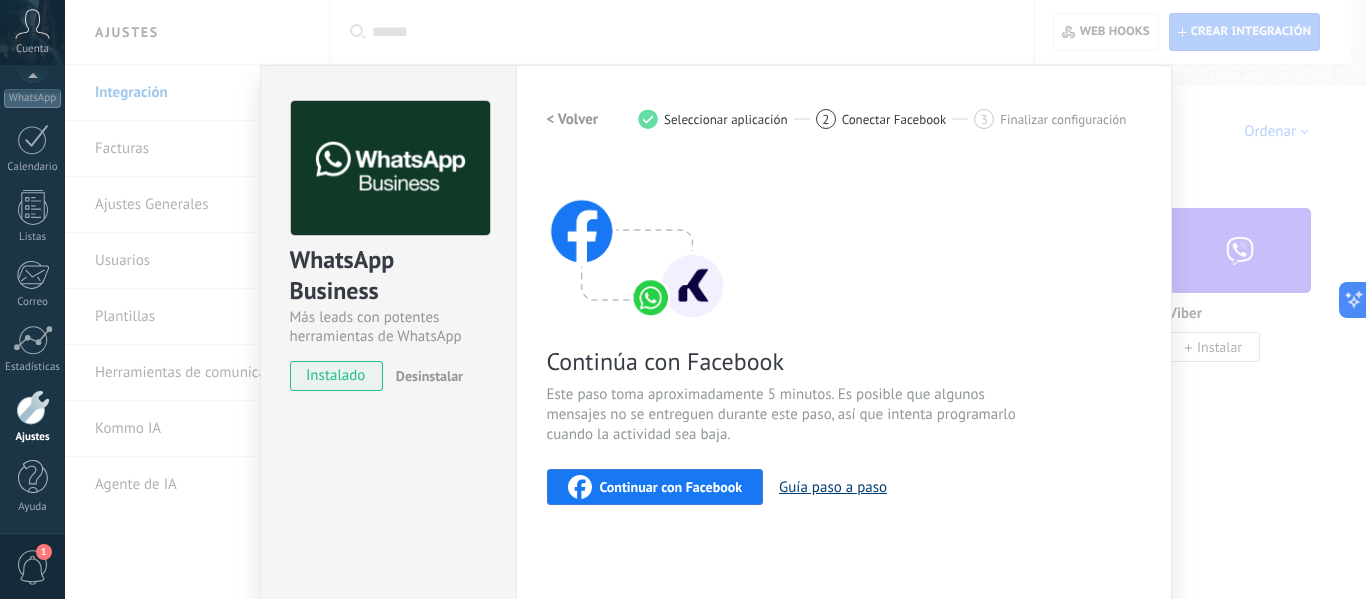 click on "Guía paso a paso" at bounding box center [833, 487] 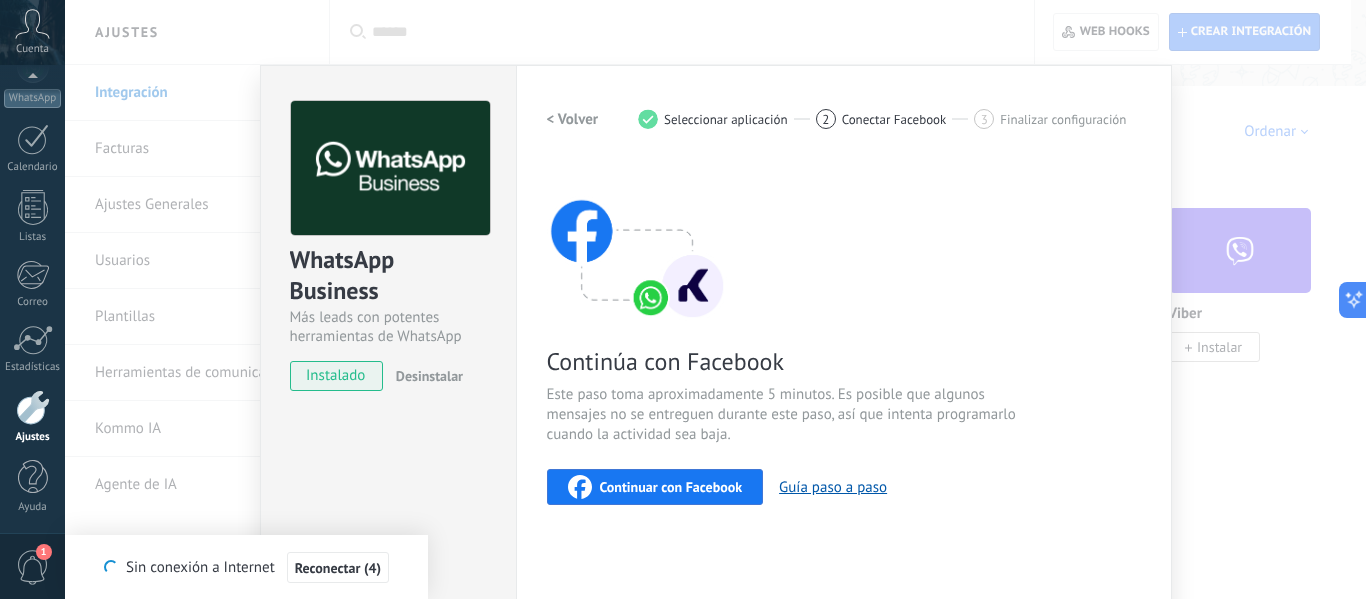click on "Continuar con Facebook" at bounding box center (671, 487) 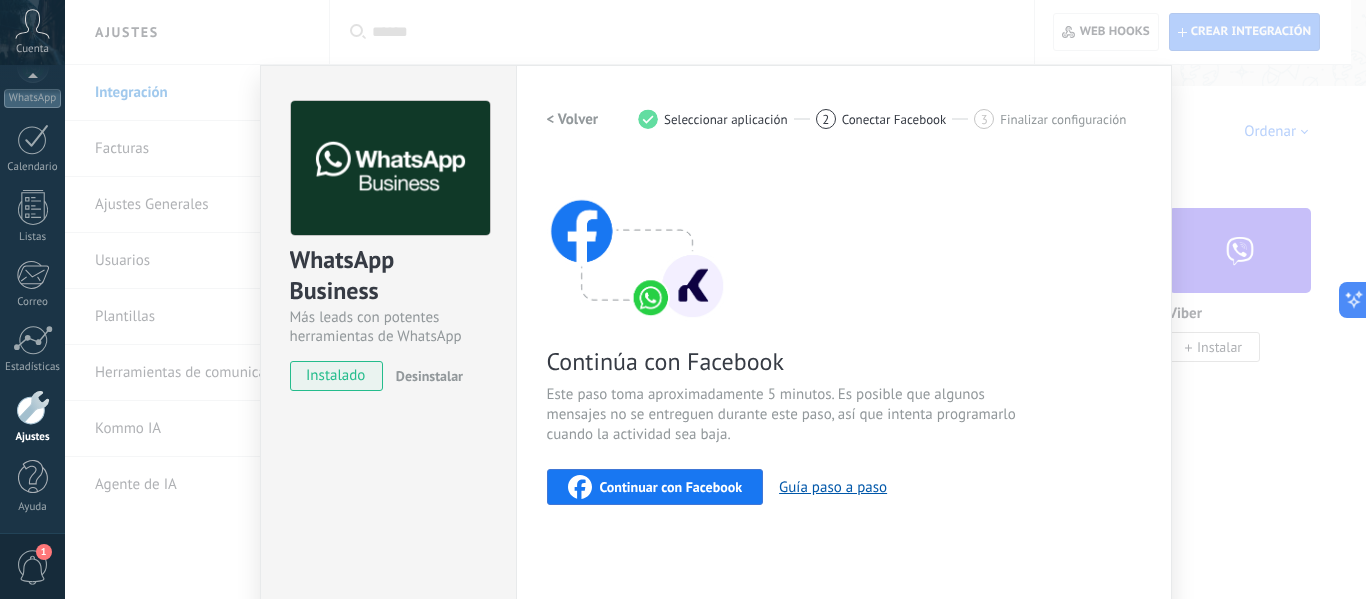 click on "Continuar con Facebook" at bounding box center [671, 487] 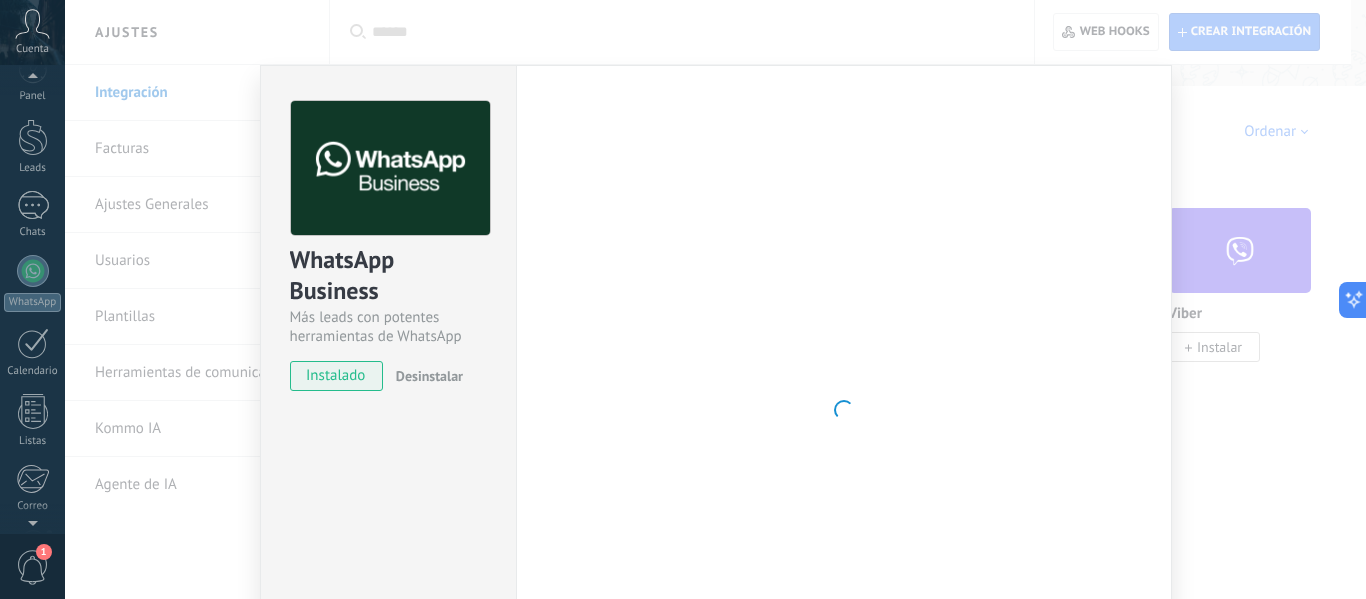 scroll, scrollTop: 23, scrollLeft: 0, axis: vertical 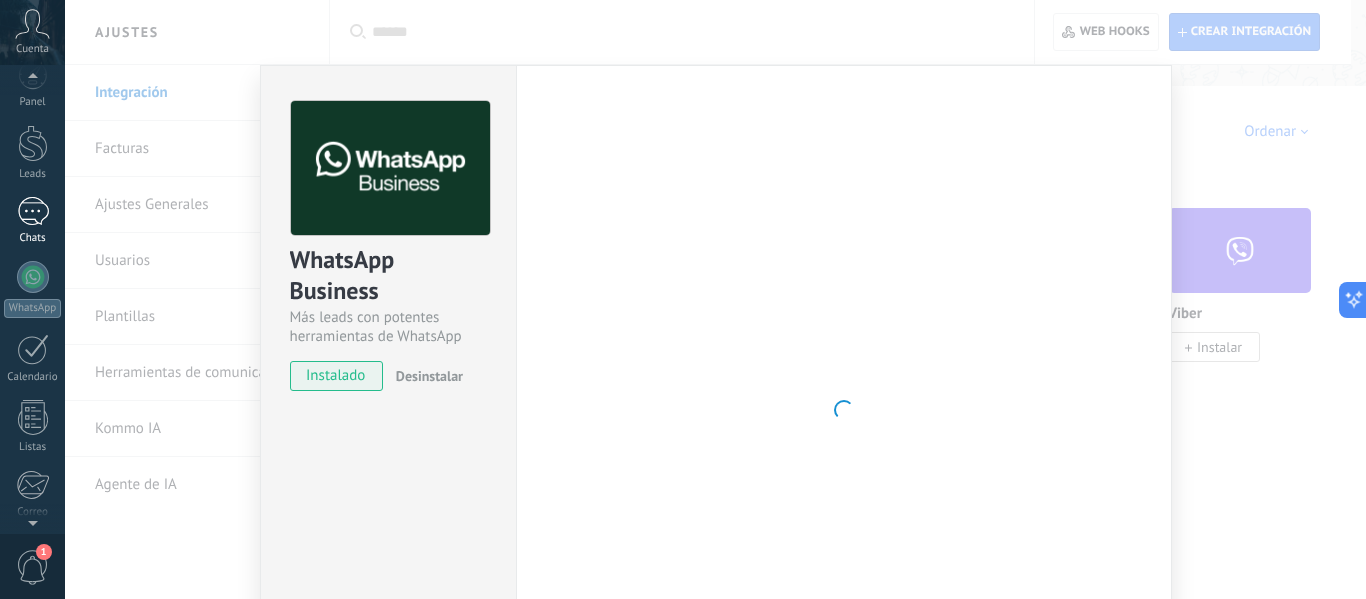 click at bounding box center (33, 211) 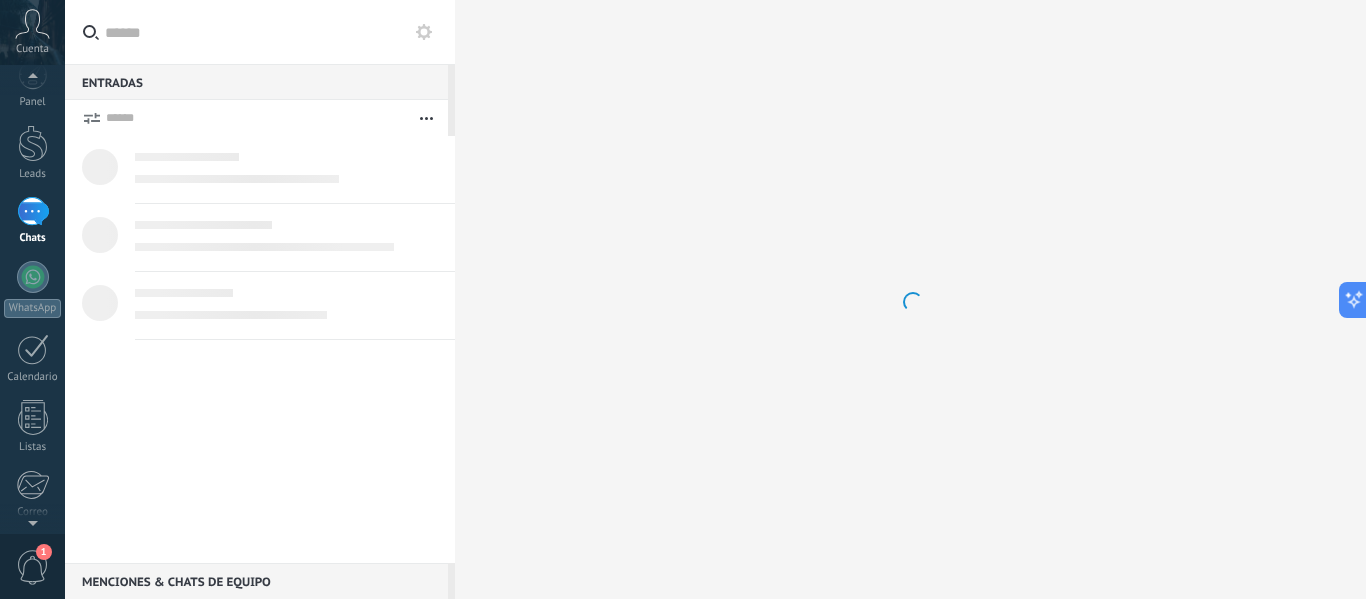 scroll, scrollTop: 0, scrollLeft: 0, axis: both 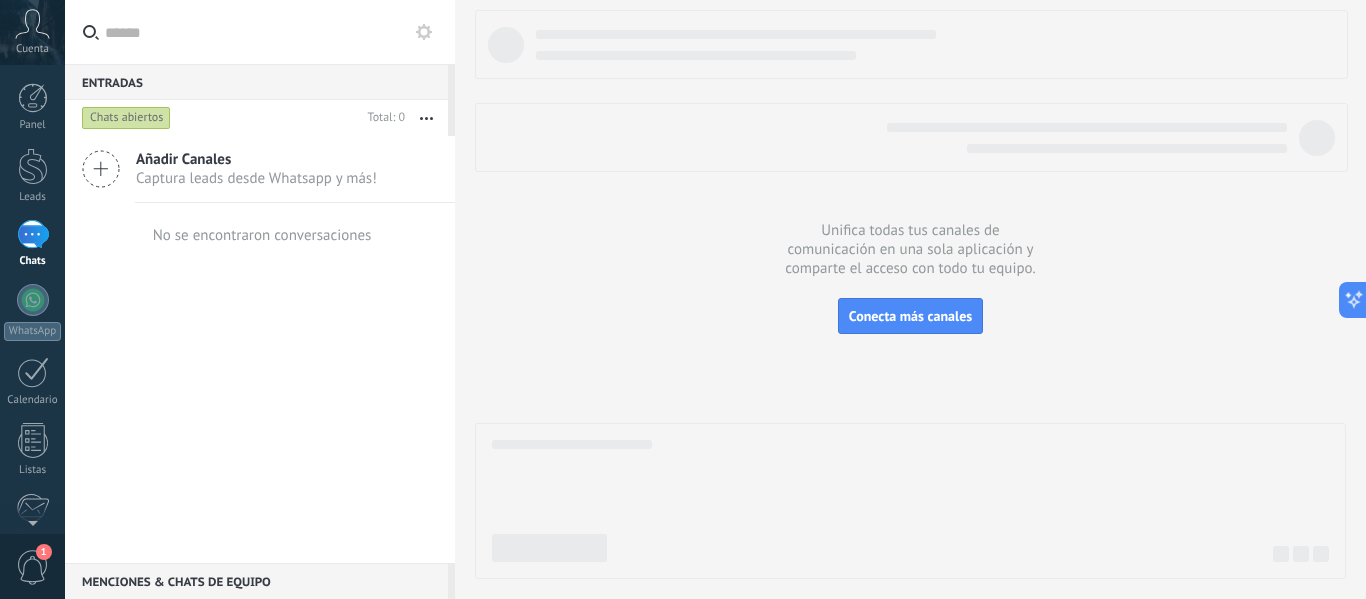 click on "Añadir Canales" at bounding box center (256, 159) 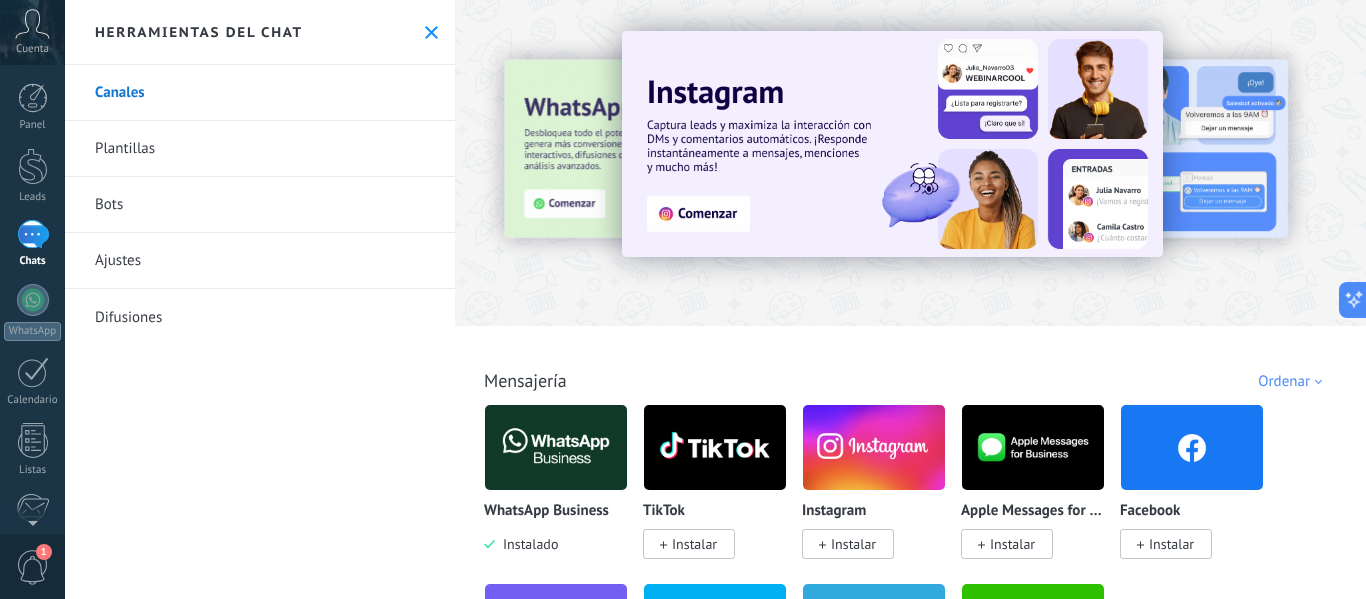 click on "Instalar" at bounding box center [694, 544] 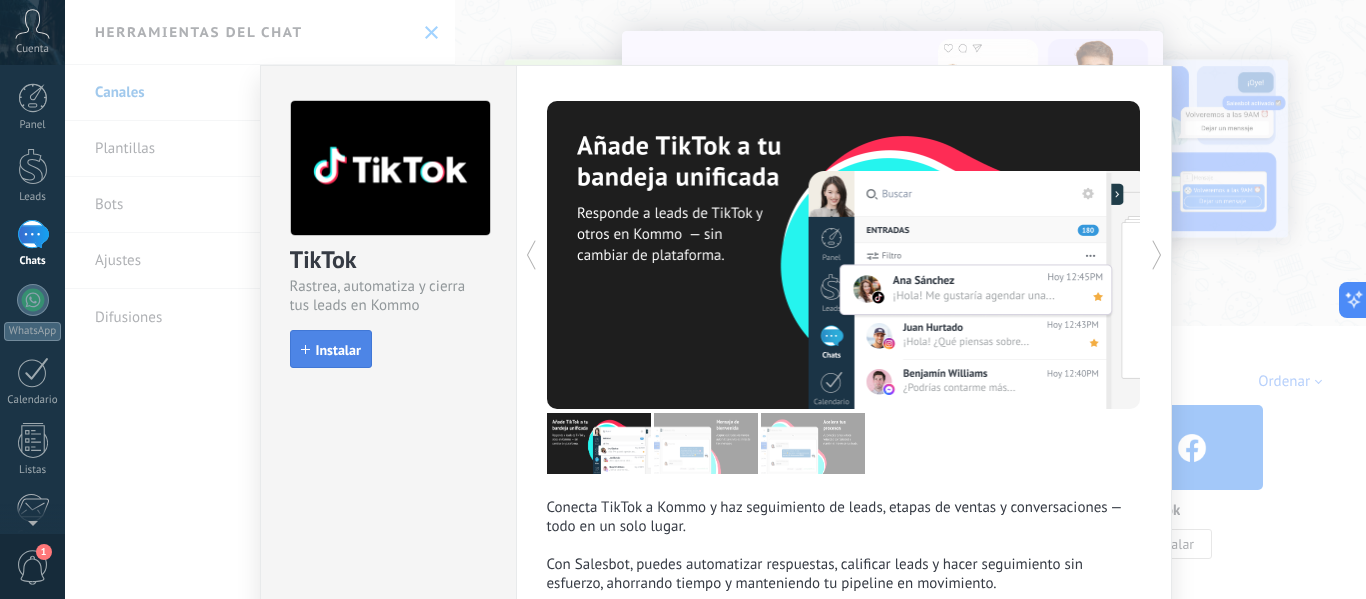 click on "Instalar" at bounding box center (338, 350) 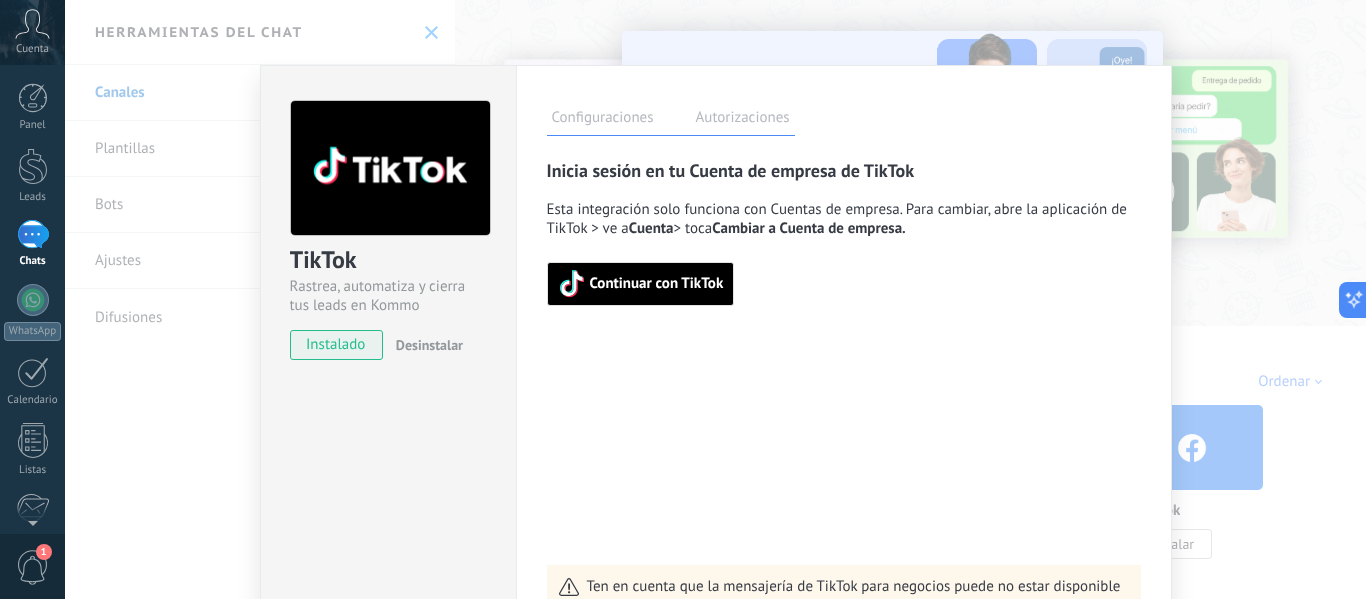 click on "Continuar con TikTok" at bounding box center [657, 284] 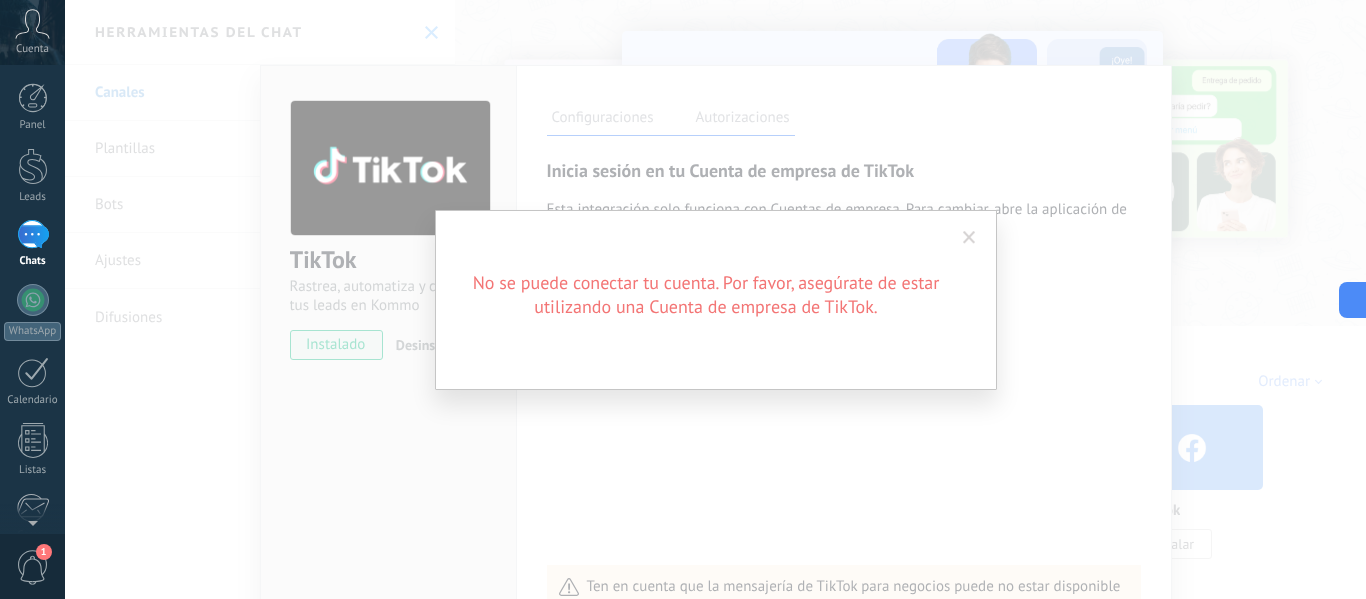 click at bounding box center [969, 238] 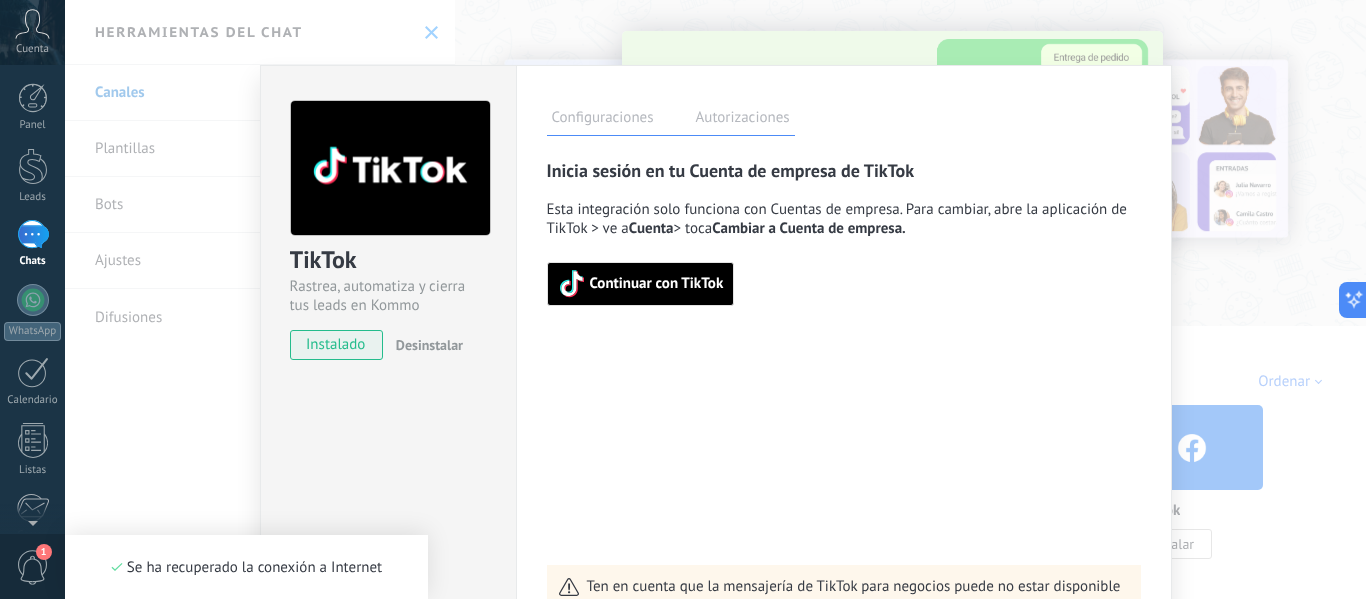 click on "Continuar con TikTok" at bounding box center [657, 284] 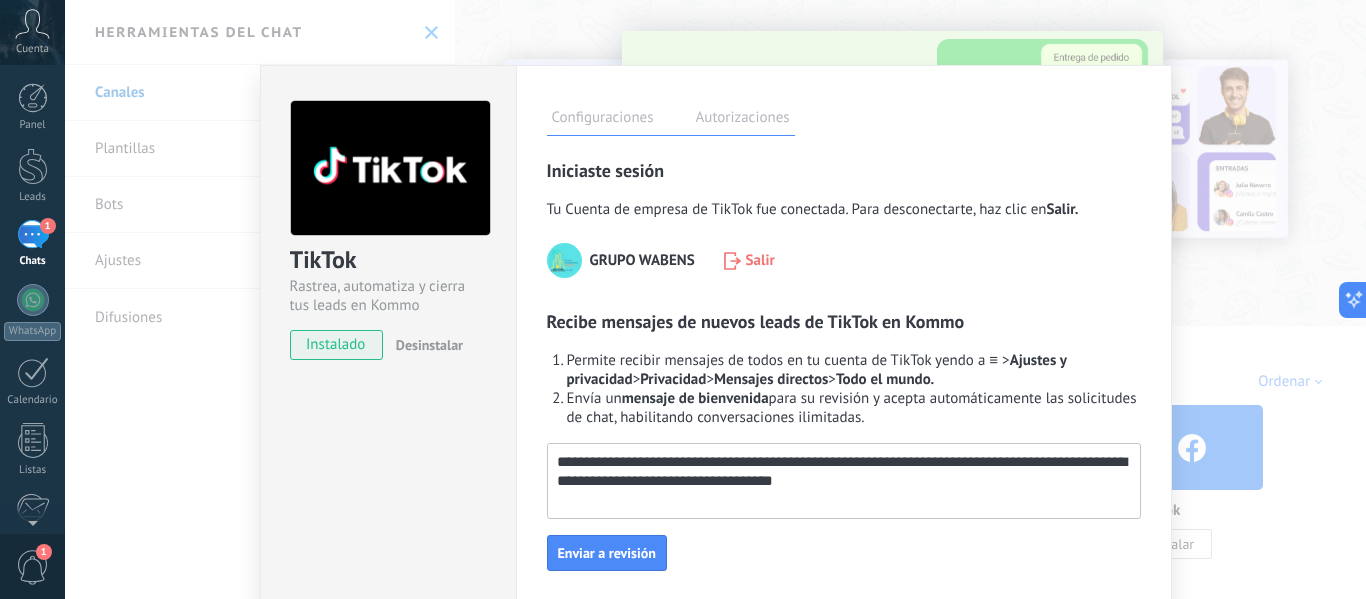 click on "**********" at bounding box center (842, 472) 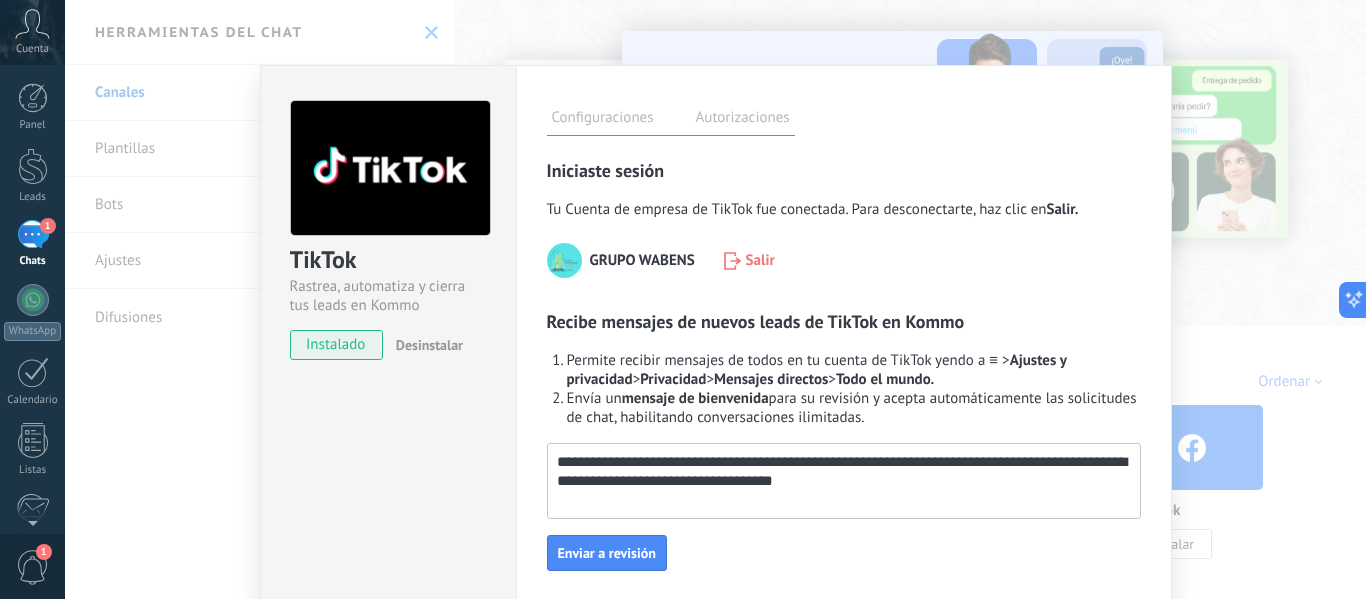 click on "**********" at bounding box center [842, 472] 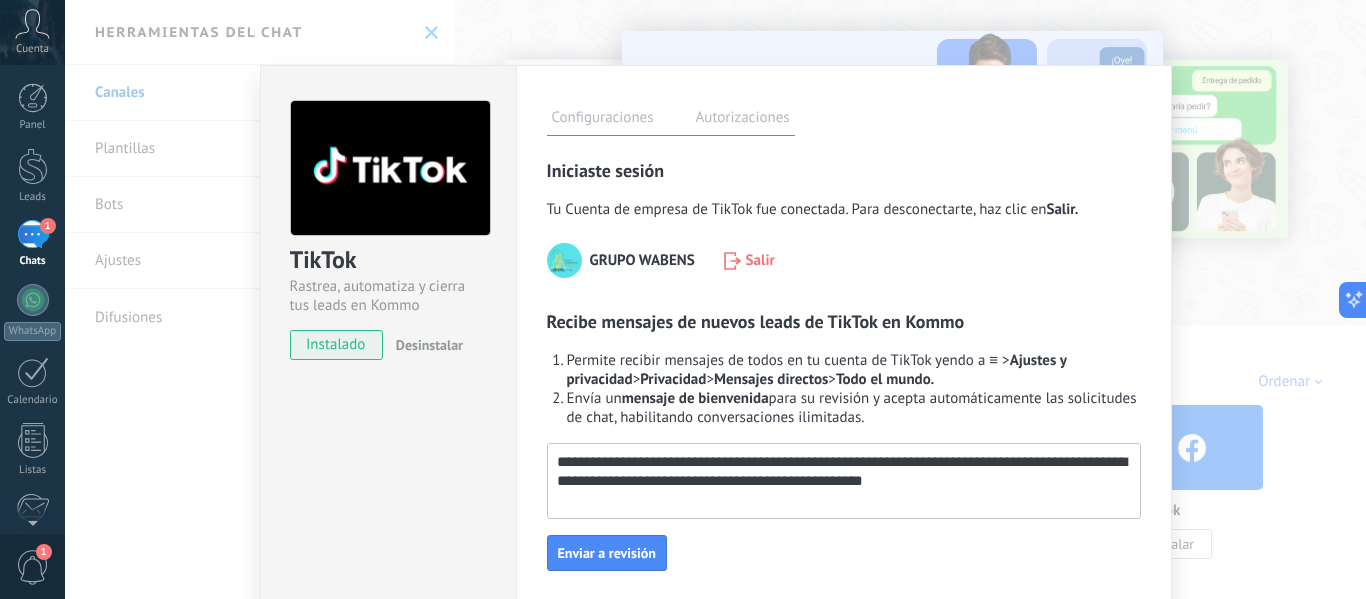 click on "**********" at bounding box center [842, 472] 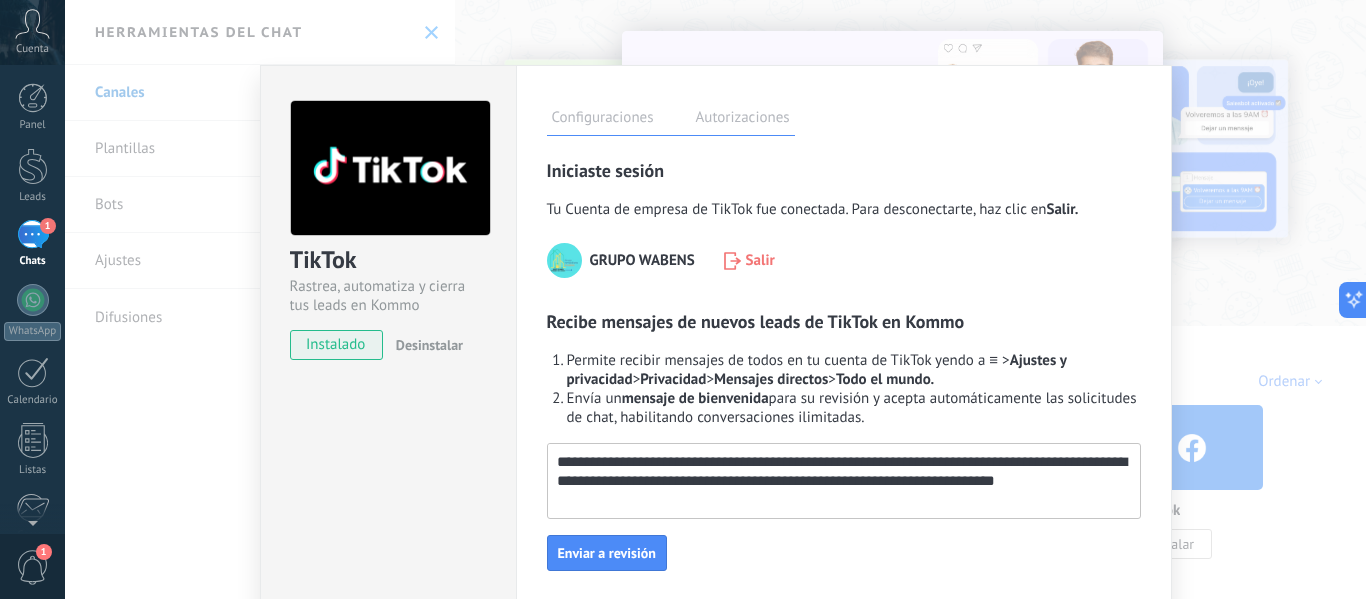 click on "**********" at bounding box center [842, 472] 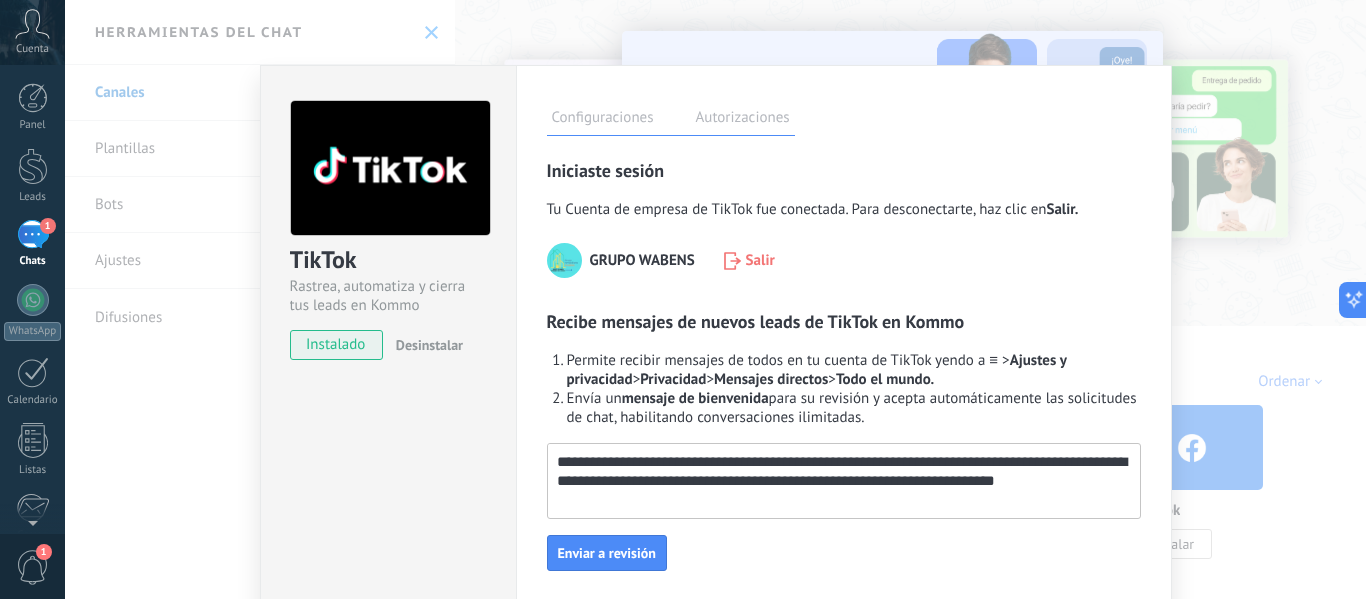 click on "**********" at bounding box center [842, 472] 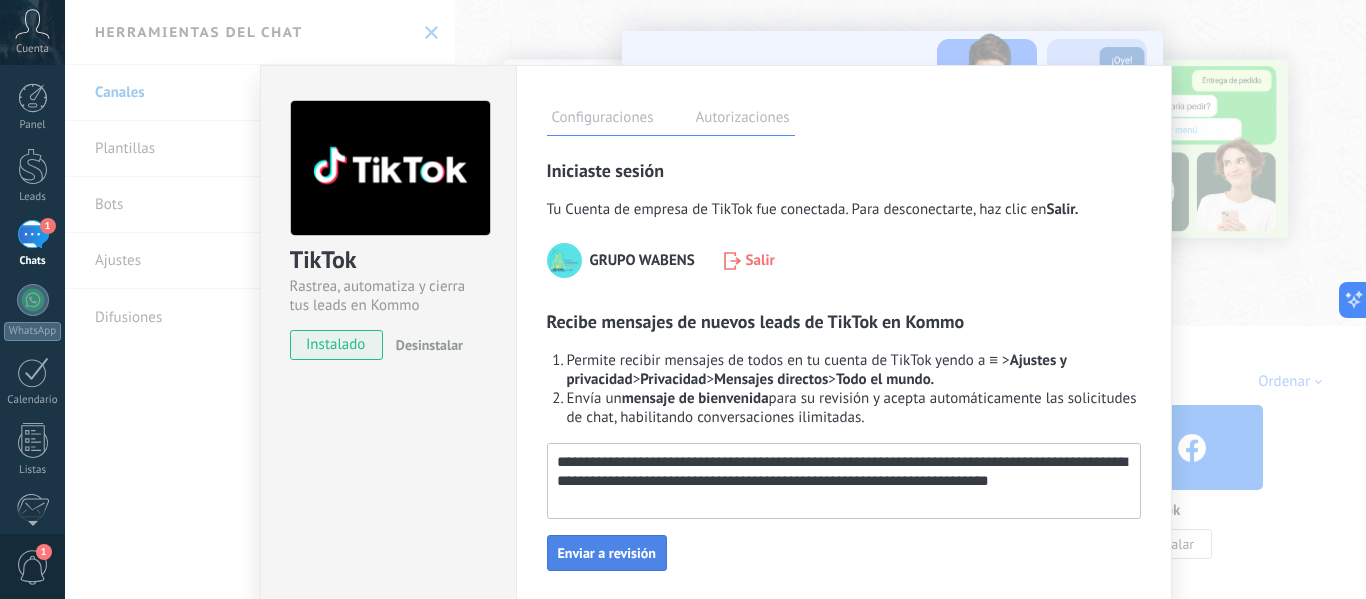 type on "**********" 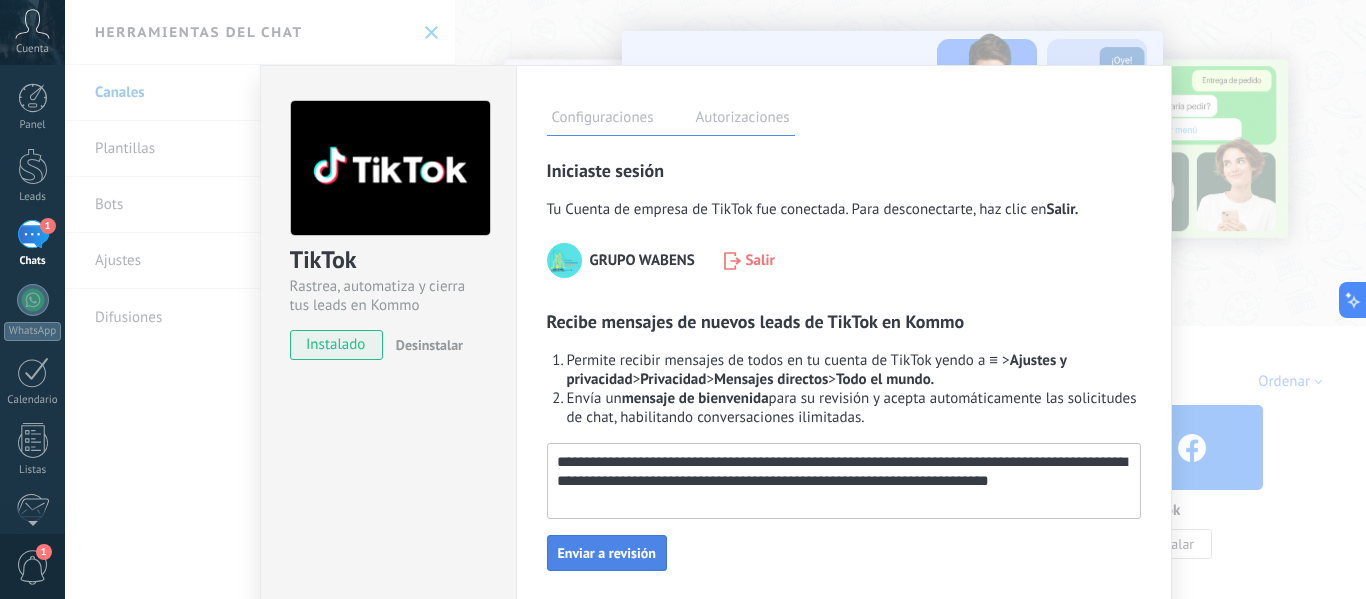 click on "Enviar a revisión" at bounding box center [607, 553] 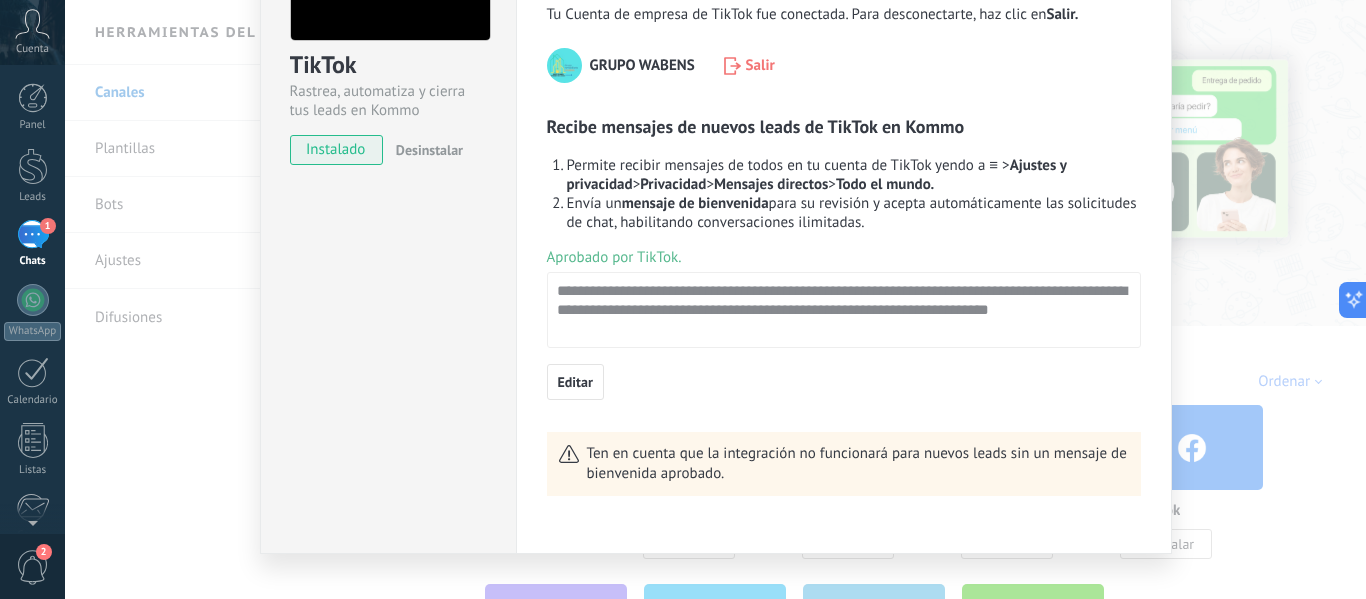 scroll, scrollTop: 225, scrollLeft: 0, axis: vertical 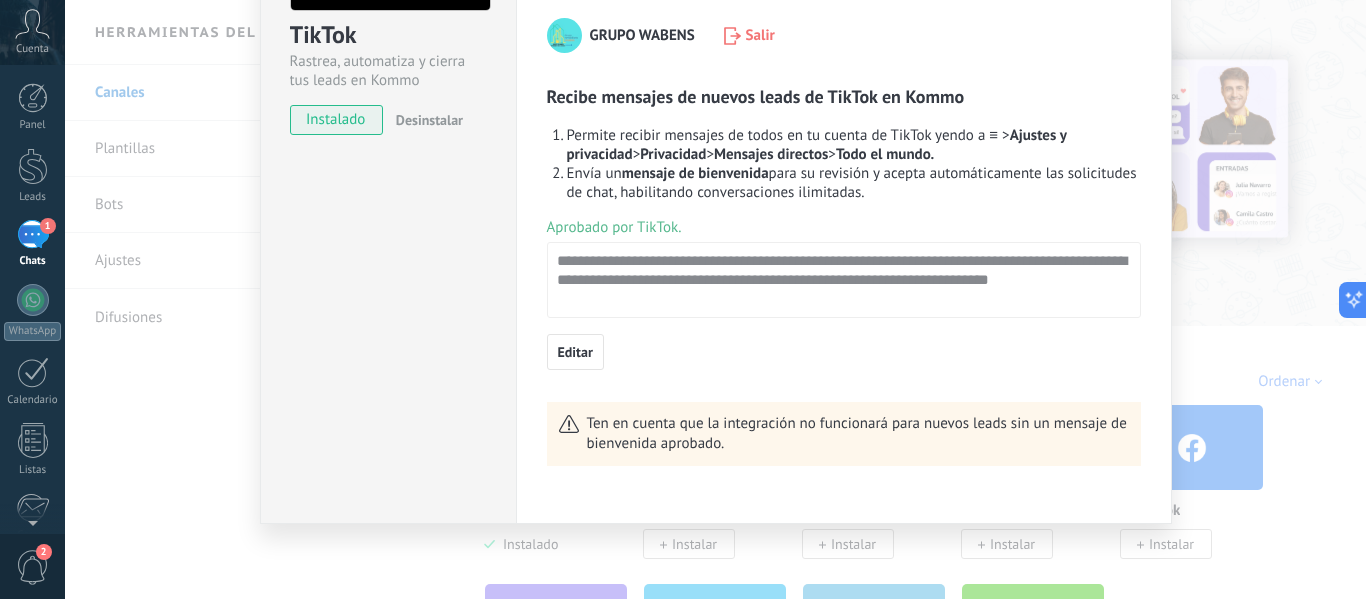 click on "TikTok Rastrea, automatiza y cierra tus leads en Kommo instalado Desinstalar Configuraciones Autorizaciones Esta pestaña registra a los usuarios que han concedido acceso a las integración a esta cuenta. Si deseas remover la posibilidad que un usuario pueda enviar solicitudes a la cuenta en nombre de esta integración, puedes revocar el acceso. Si el acceso a todos los usuarios es revocado, la integración dejará de funcionar. Esta aplicacion está instalada, pero nadie le ha dado acceso aun. Rastrea, automatiza y cierra tus leads en Kommo más Guardar Iniciaste sesión Tu Cuenta de empresa de TikTok fue conectada. Para desconectarte, haz clic en  Salir. GRUPO WABENS Salir Recibe mensajes de nuevos leads de TikTok en Kommo Permite recibir mensajes de todos en tu cuenta de TikTok yendo a ≡ >  Ajustes y privacidad  >  Privacidad  >  Mensajes directos  >  Todo el mundo. Envía un  mensaje de bienvenida Aprobado por TikTok. Editar" at bounding box center (715, 299) 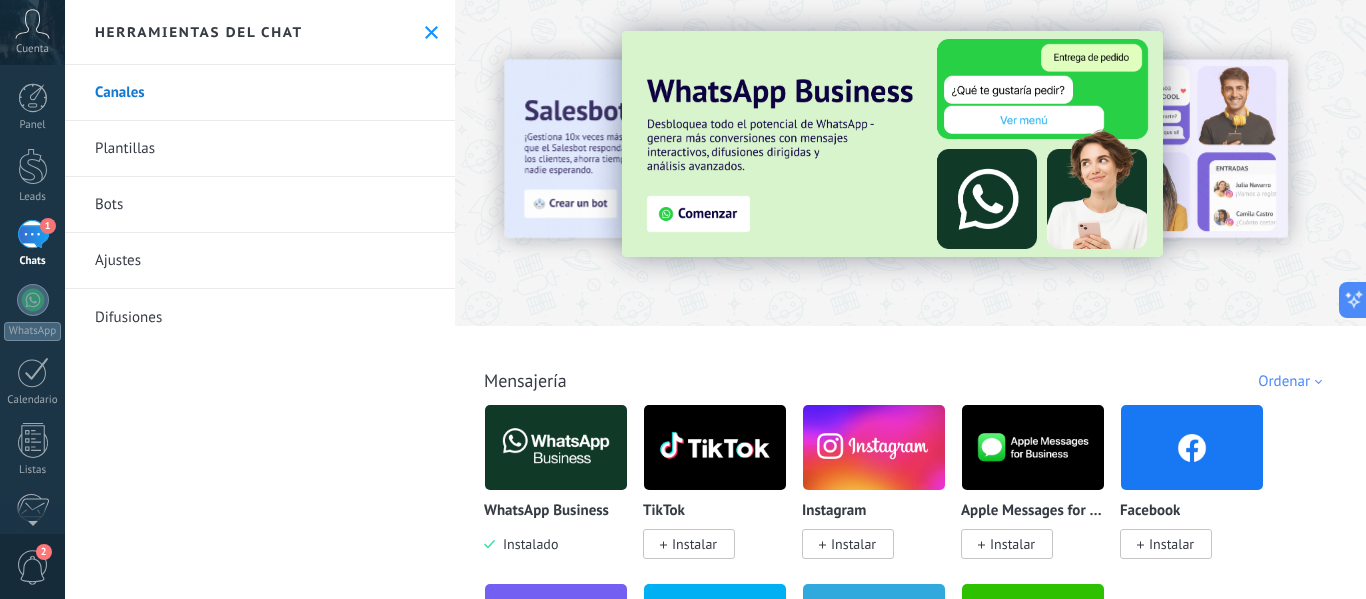 scroll, scrollTop: 0, scrollLeft: 0, axis: both 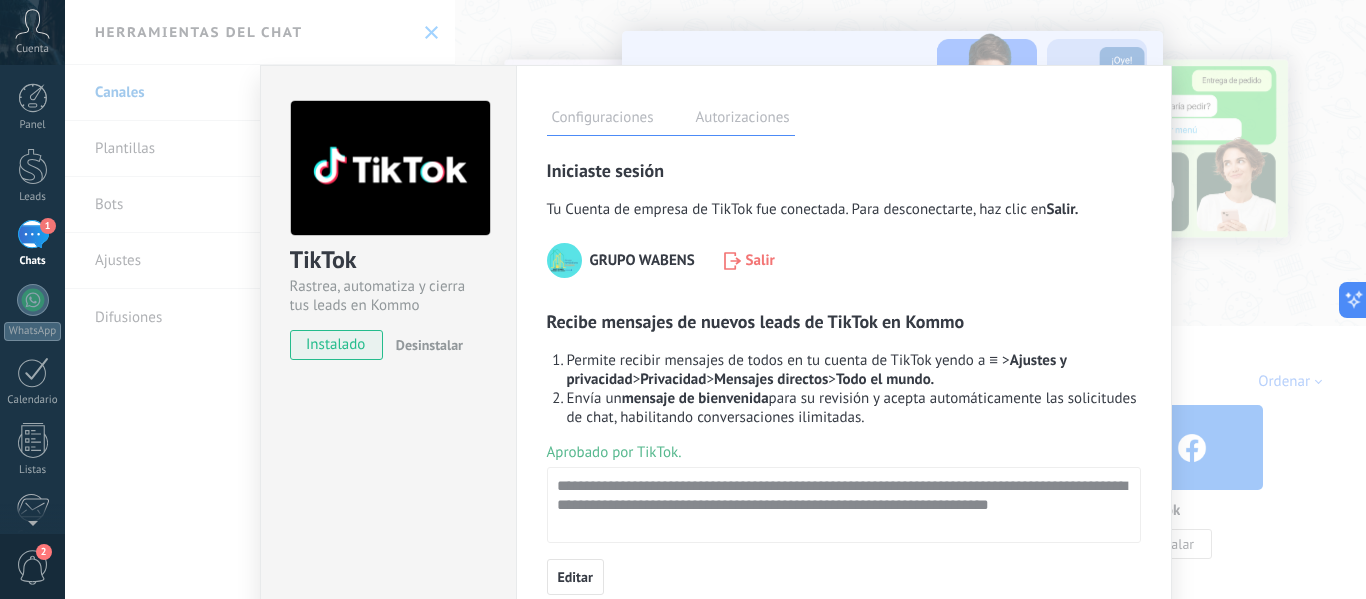 click on "TikTok Rastrea, automatiza y cierra tus leads en Kommo instalado Desinstalar Configuraciones Autorizaciones Esta pestaña registra a los usuarios que han concedido acceso a las integración a esta cuenta. Si deseas remover la posibilidad que un usuario pueda enviar solicitudes a la cuenta en nombre de esta integración, puedes revocar el acceso. Si el acceso a todos los usuarios es revocado, la integración dejará de funcionar. Esta aplicacion está instalada, pero nadie le ha dado acceso aun. Rastrea, automatiza y cierra tus leads en Kommo más Guardar Iniciaste sesión Tu Cuenta de empresa de TikTok fue conectada. Para desconectarte, haz clic en  Salir. GRUPO WABENS Salir Recibe mensajes de nuevos leads de TikTok en Kommo Permite recibir mensajes de todos en tu cuenta de TikTok yendo a ≡ >  Ajustes y privacidad  >  Privacidad  >  Mensajes directos  >  Todo el mundo. Envía un  mensaje de bienvenida Aprobado por TikTok. Editar" at bounding box center (715, 299) 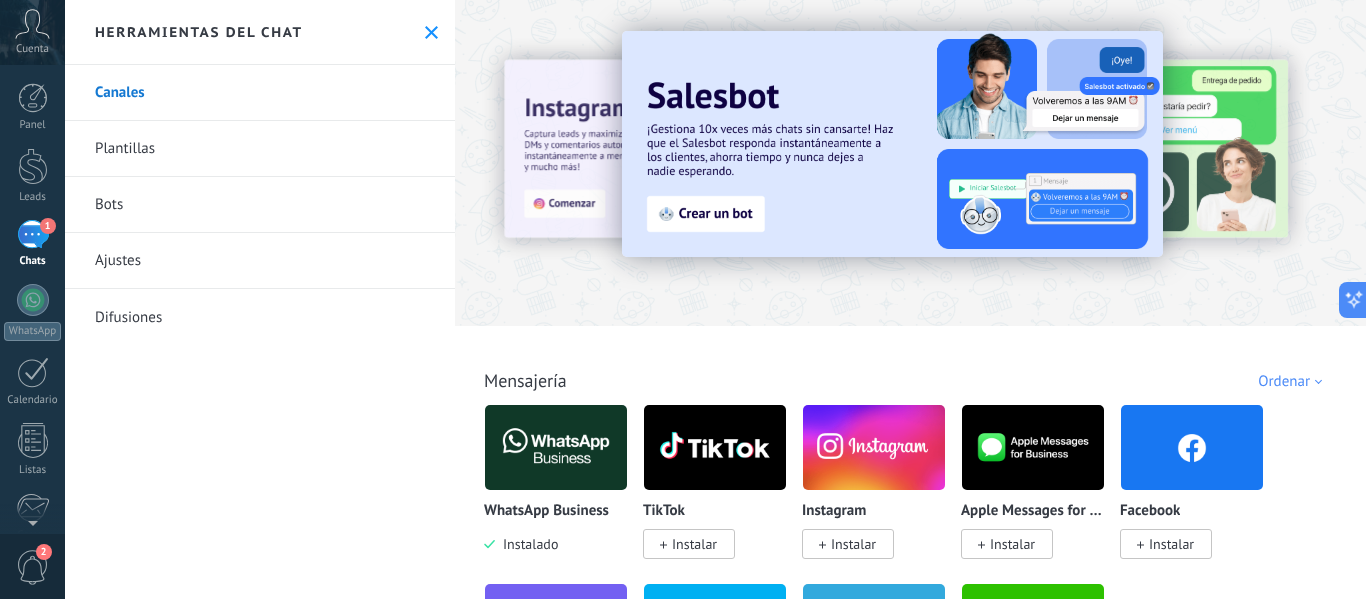 click on "Instalar" at bounding box center [853, 544] 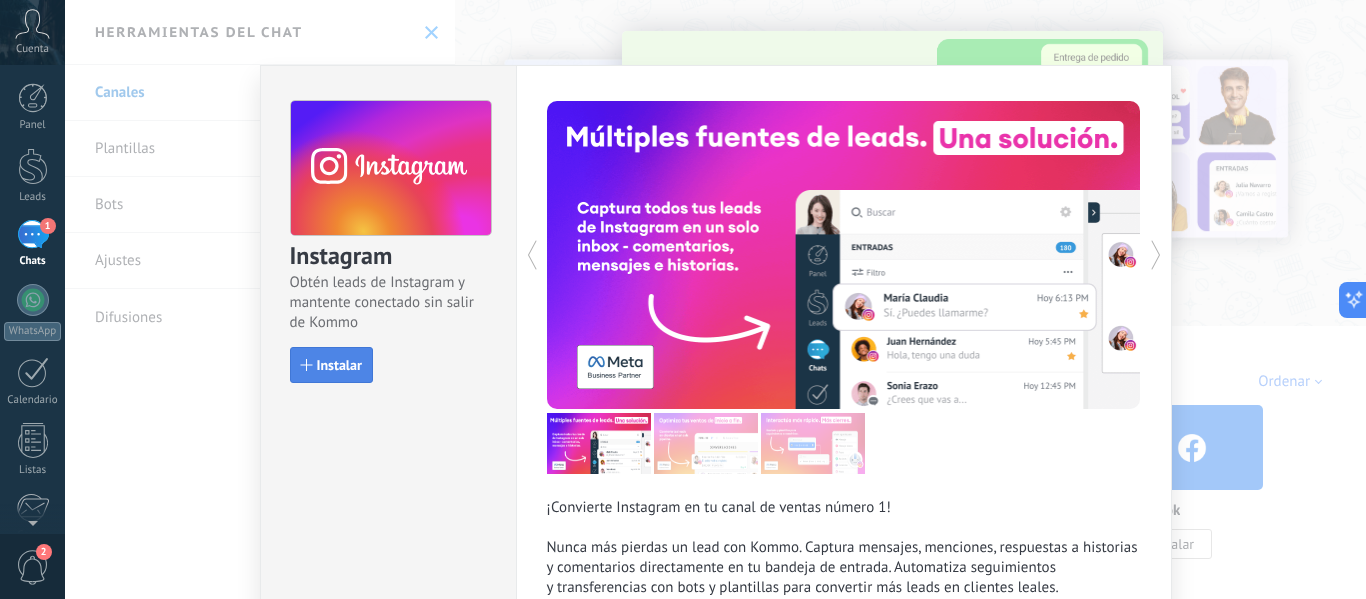 click on "Instalar" at bounding box center [339, 365] 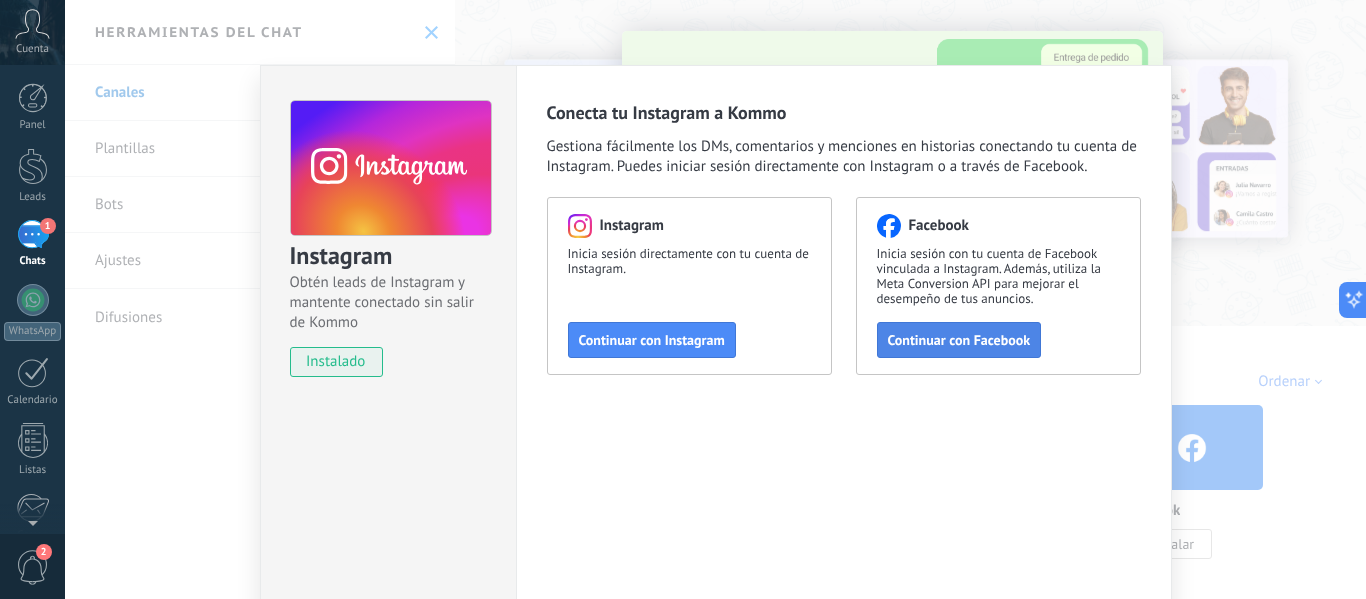 click on "Continuar con Facebook" at bounding box center [959, 340] 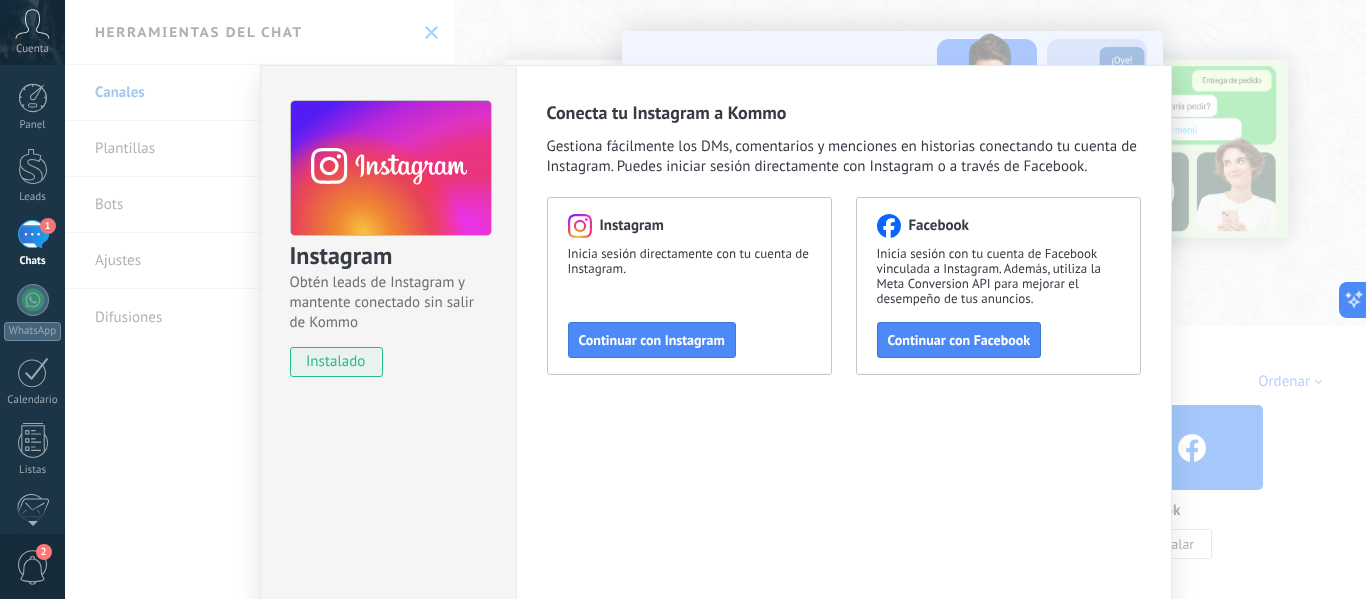 click on "1" at bounding box center (33, 234) 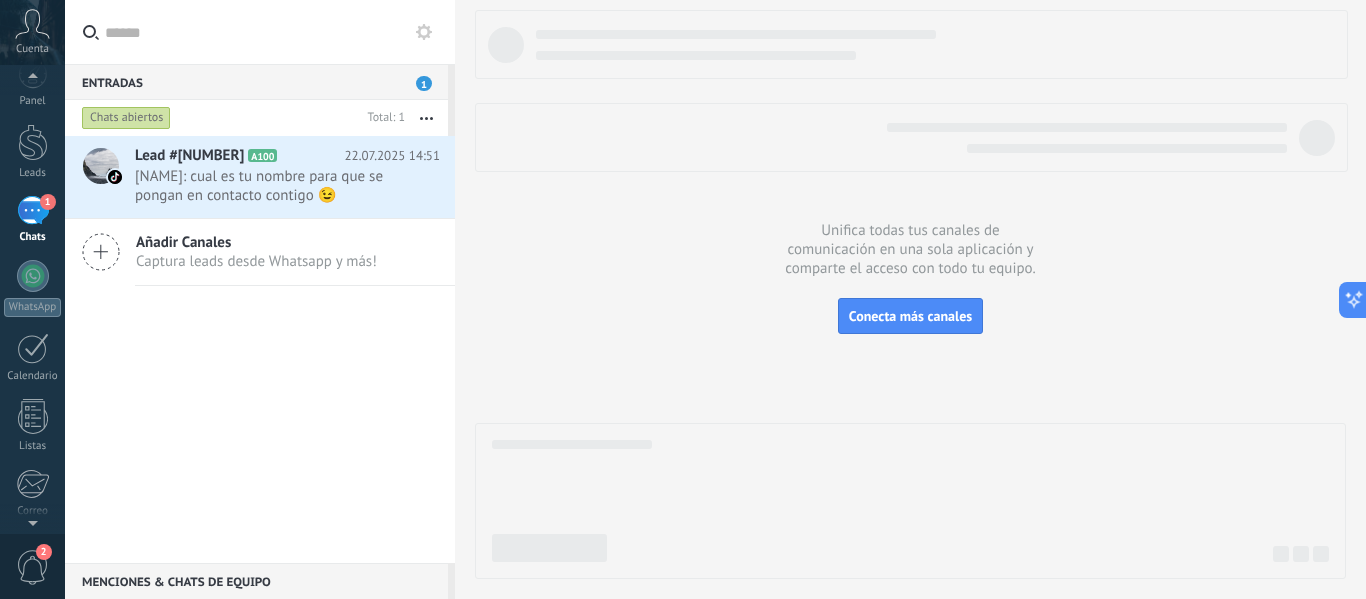 scroll, scrollTop: 0, scrollLeft: 0, axis: both 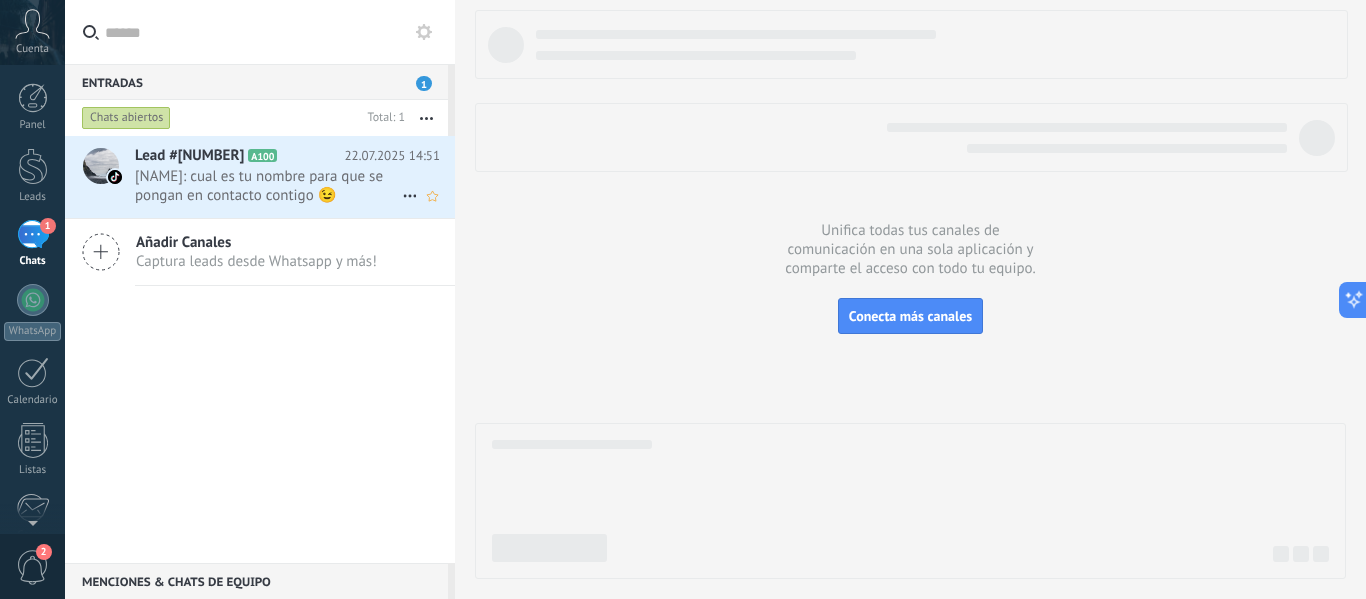 click on "[NAME]: cual es tu nombre para que se pongan en contacto contigo 😉" at bounding box center [268, 186] 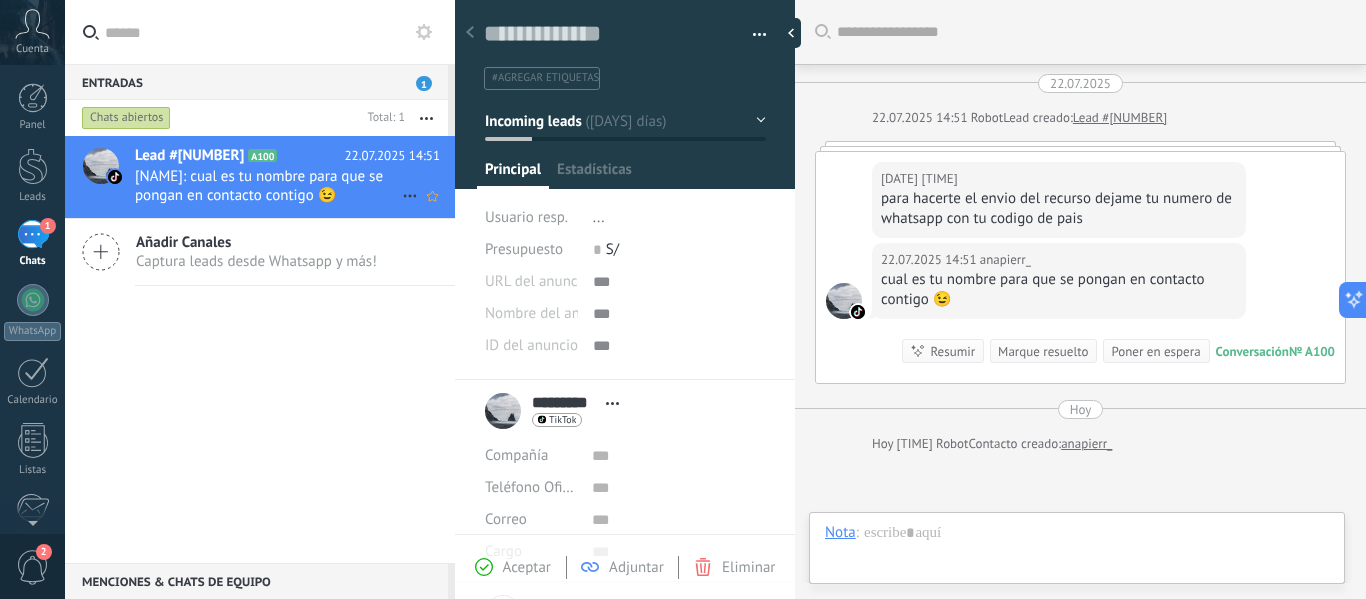 scroll, scrollTop: 204, scrollLeft: 0, axis: vertical 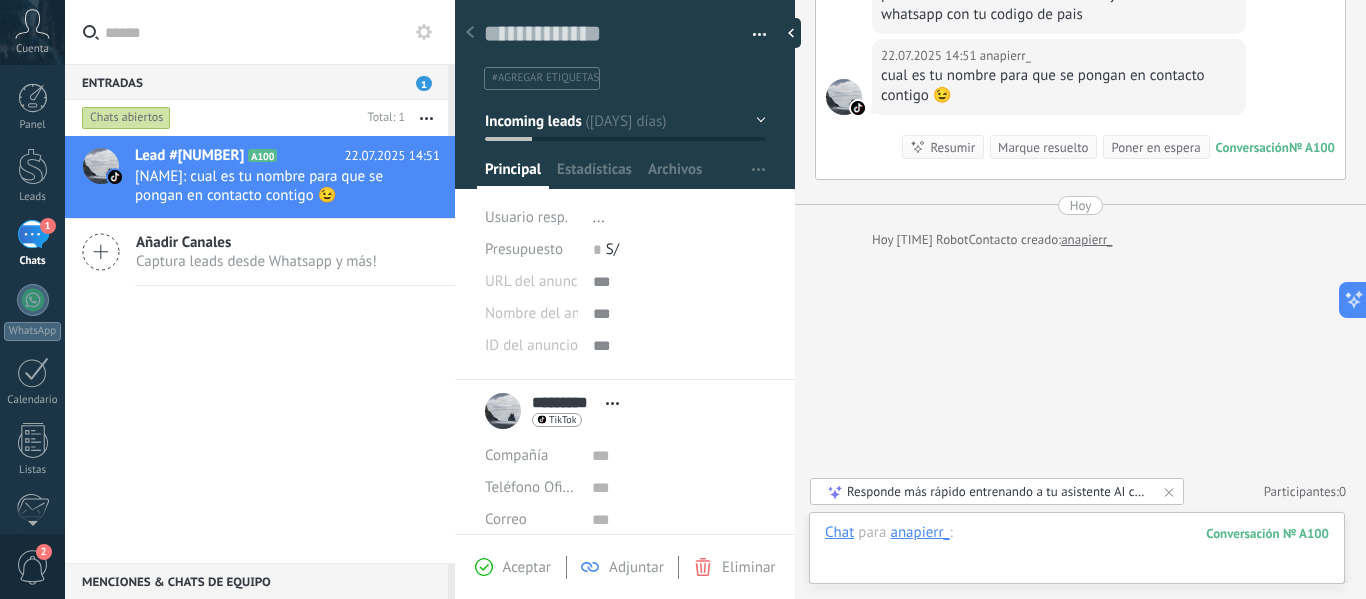 click at bounding box center [1077, 553] 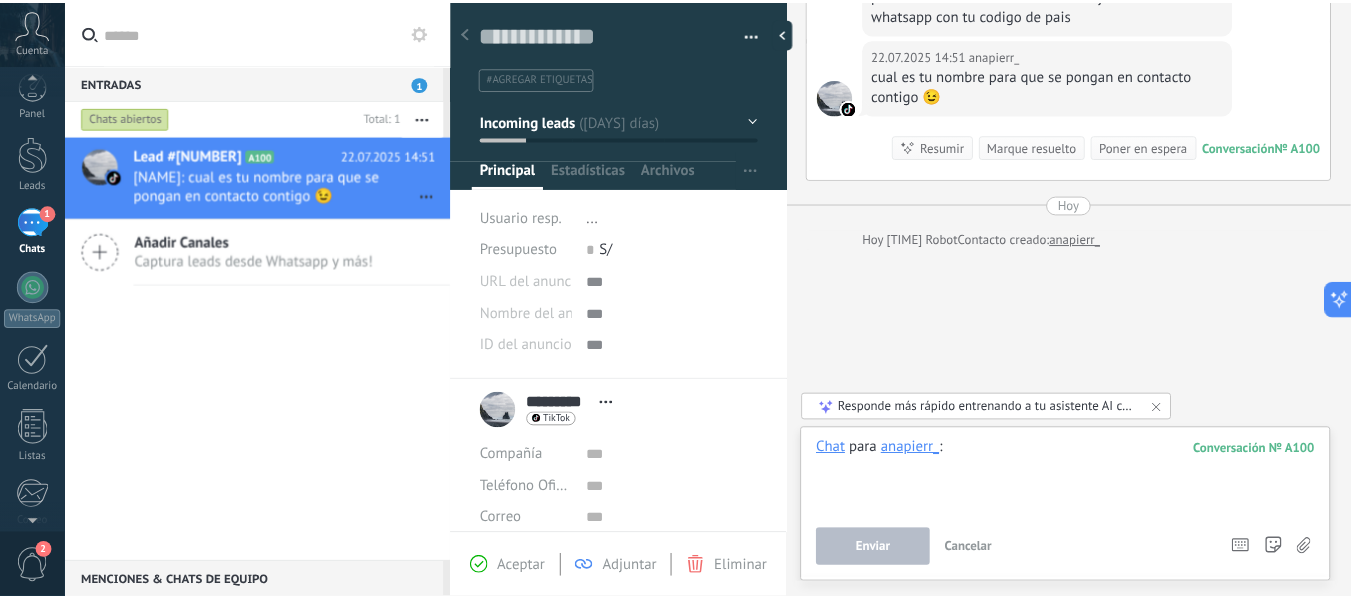scroll, scrollTop: 0, scrollLeft: 0, axis: both 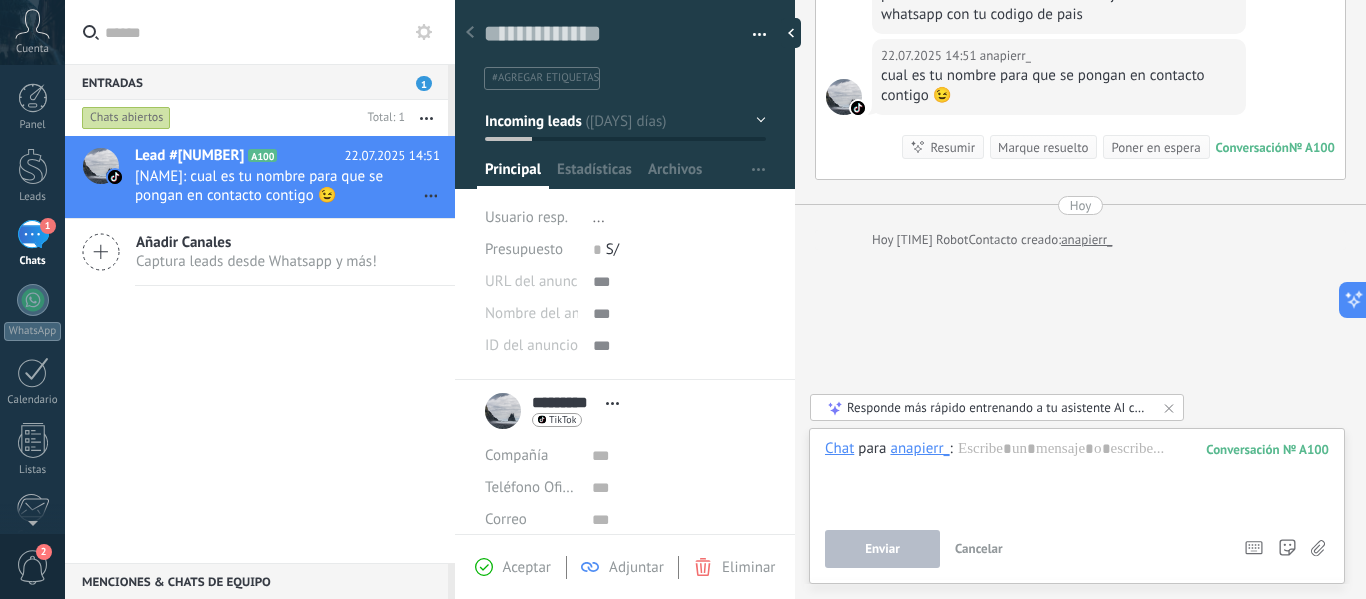 click 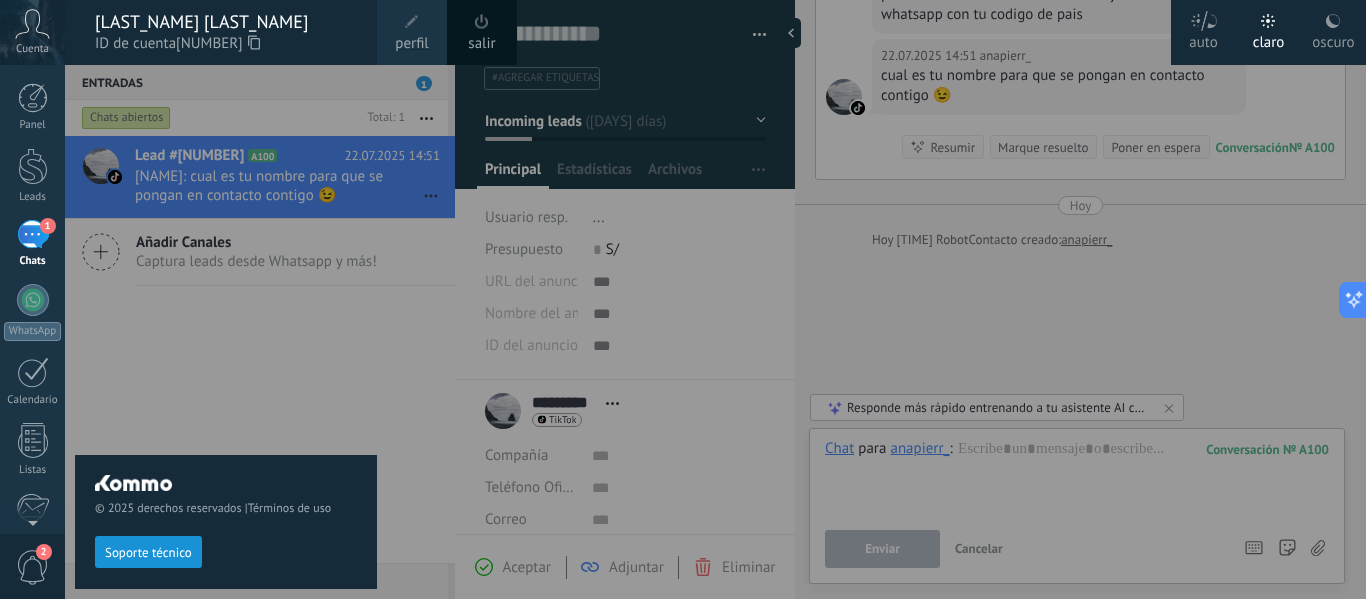 click on "©  2025  derechos reservados |  Términos de uso
Soporte técnico" at bounding box center [226, 332] 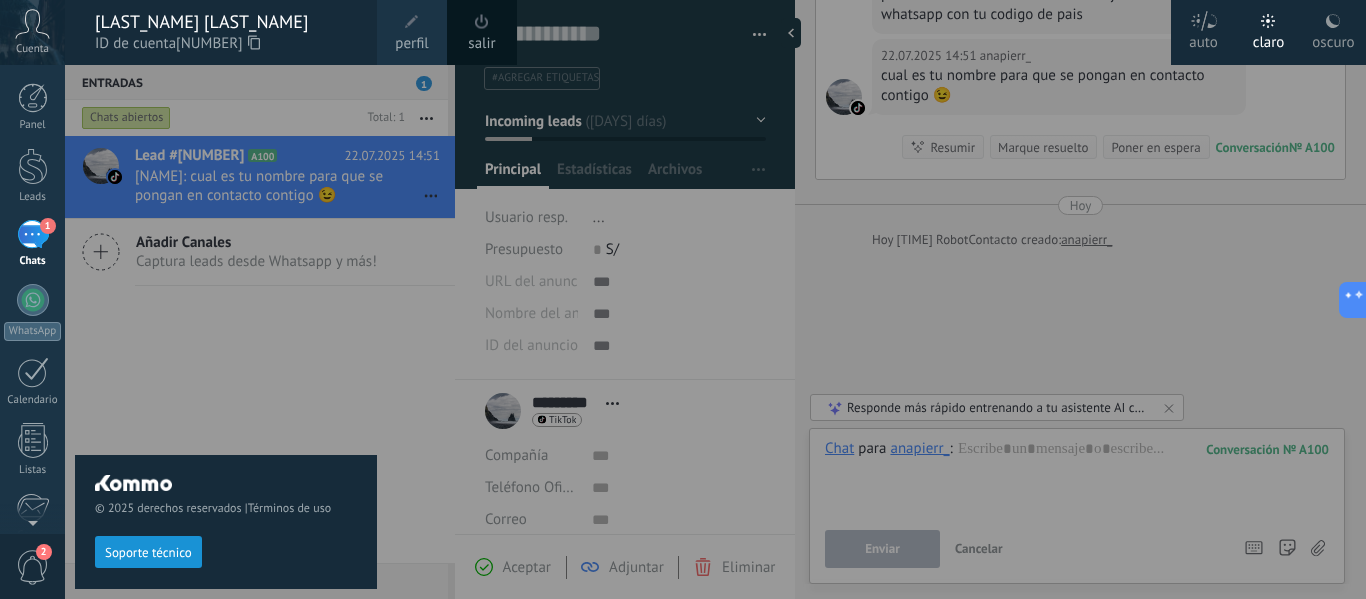 click on "©  2025  derechos reservados |  Términos de uso
Soporte técnico" at bounding box center (226, 332) 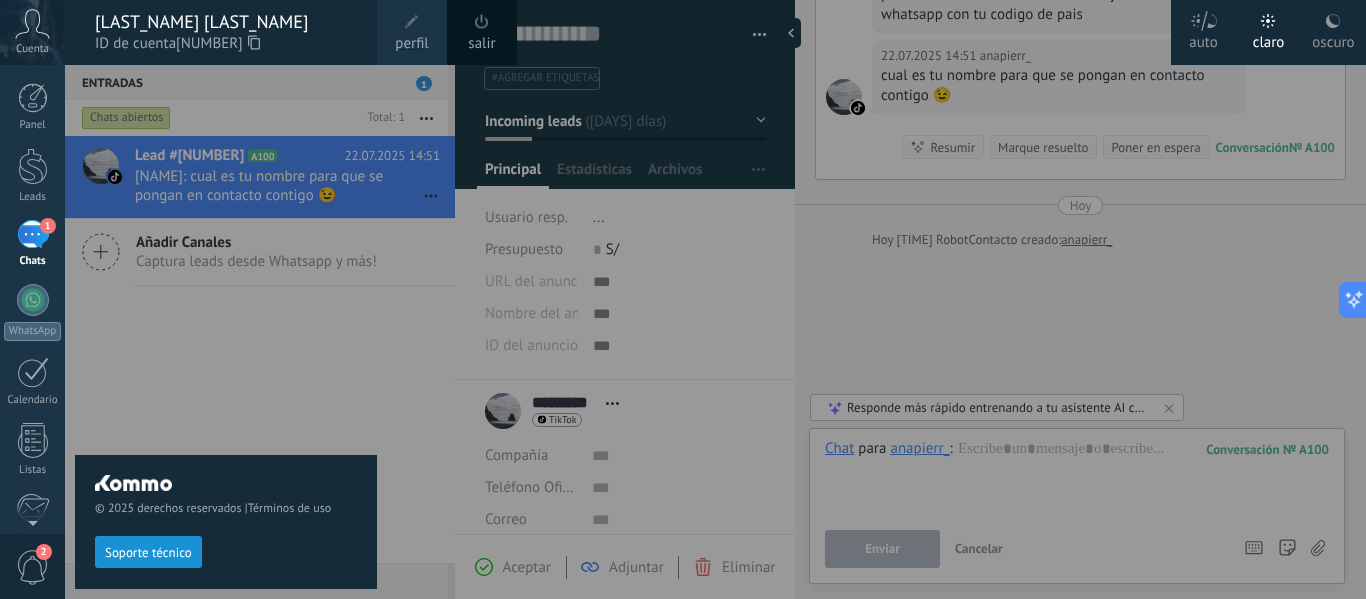 click on "1" at bounding box center [33, 234] 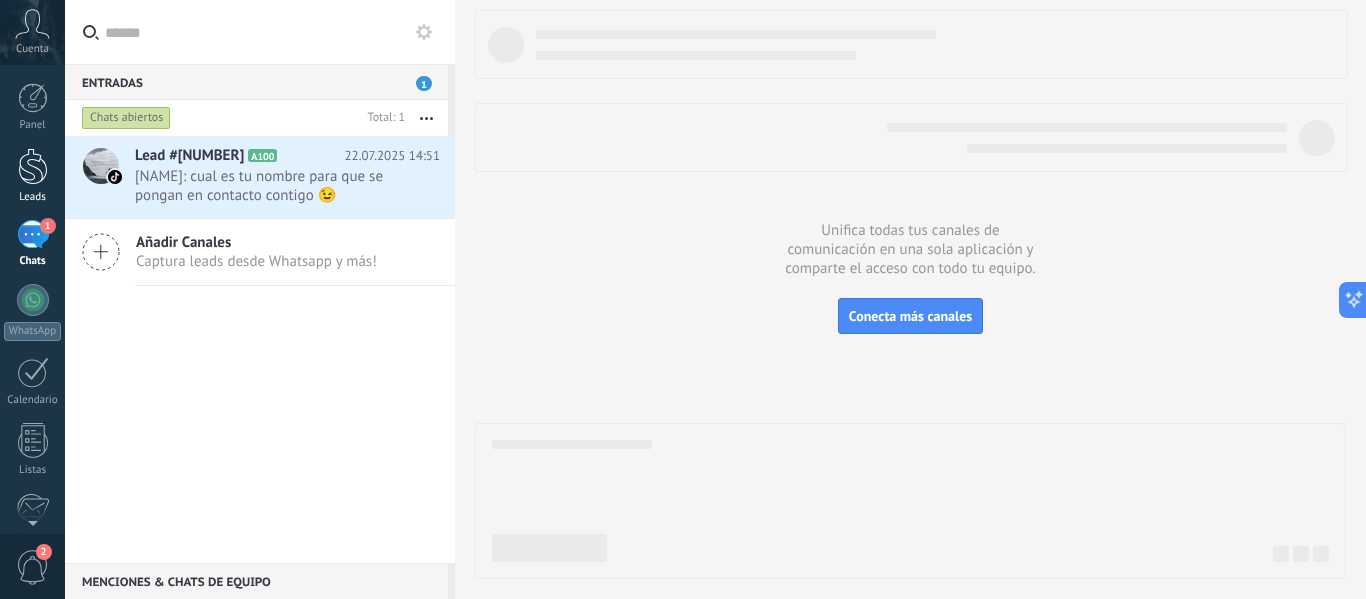 click at bounding box center [33, 166] 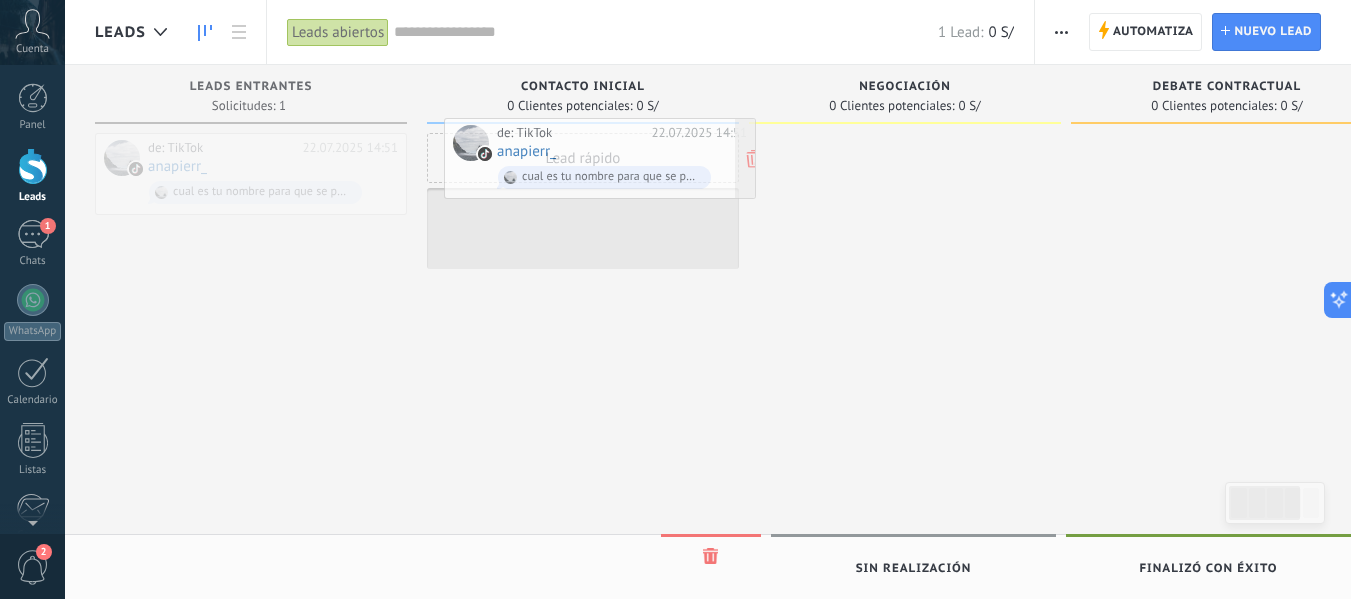 drag, startPoint x: 260, startPoint y: 160, endPoint x: 609, endPoint y: 145, distance: 349.3222 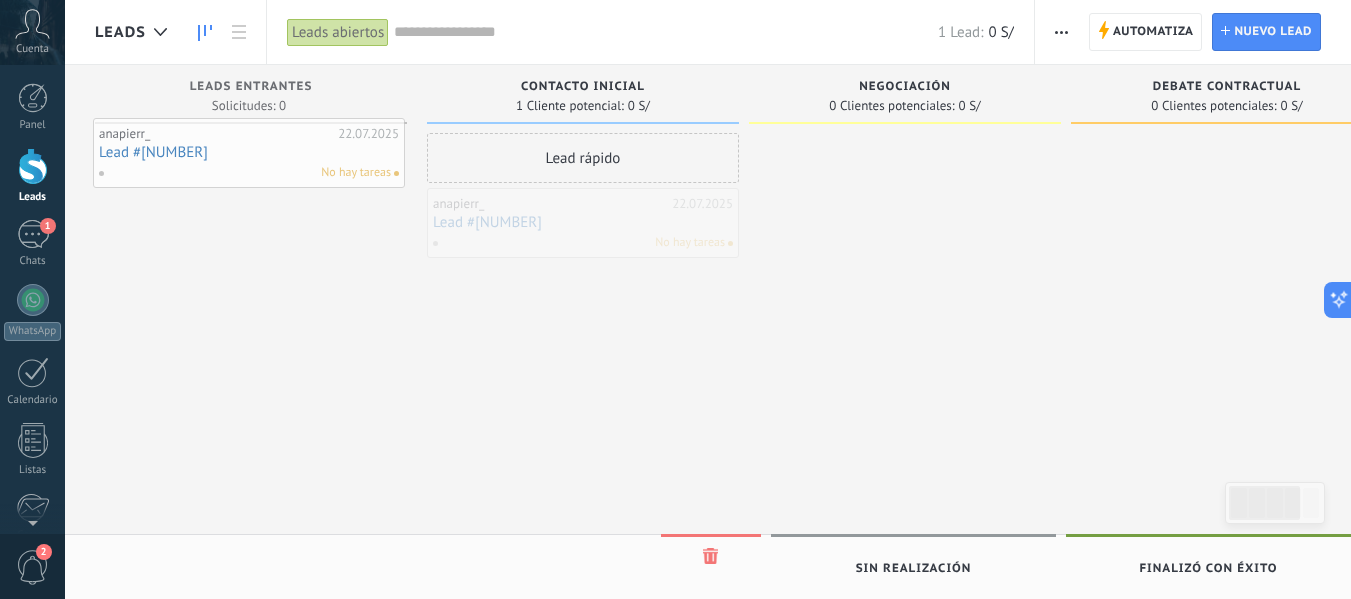 drag, startPoint x: 585, startPoint y: 215, endPoint x: 251, endPoint y: 145, distance: 341.2565 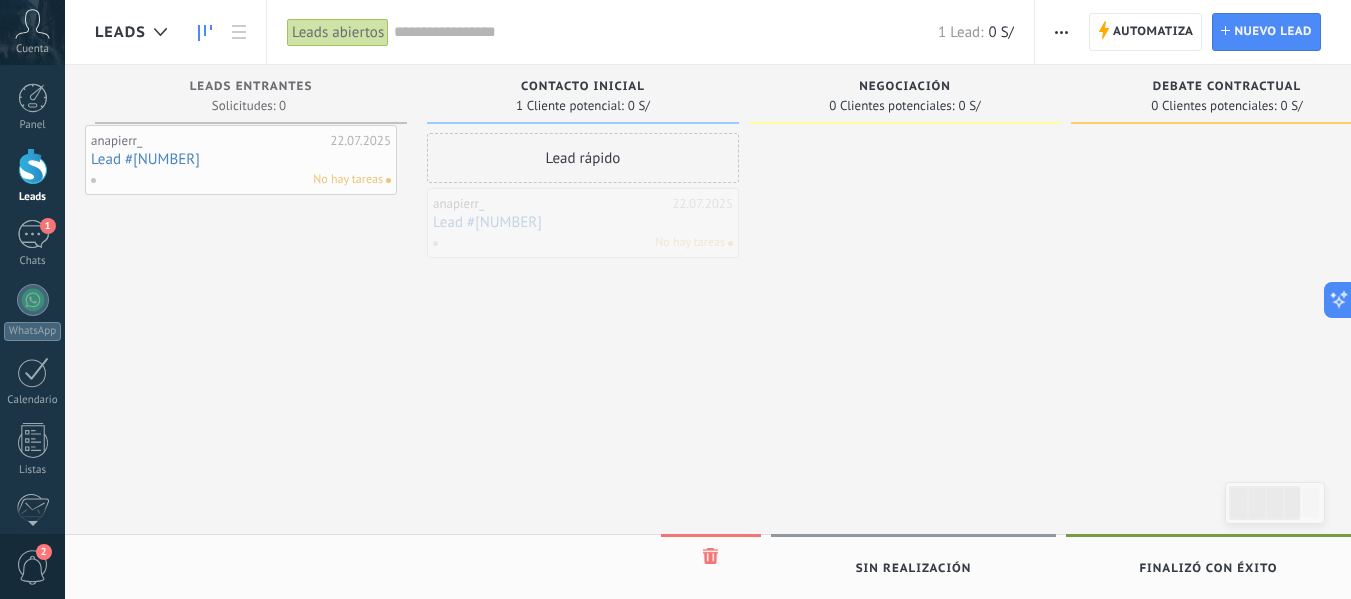 drag, startPoint x: 593, startPoint y: 237, endPoint x: 250, endPoint y: 175, distance: 348.55847 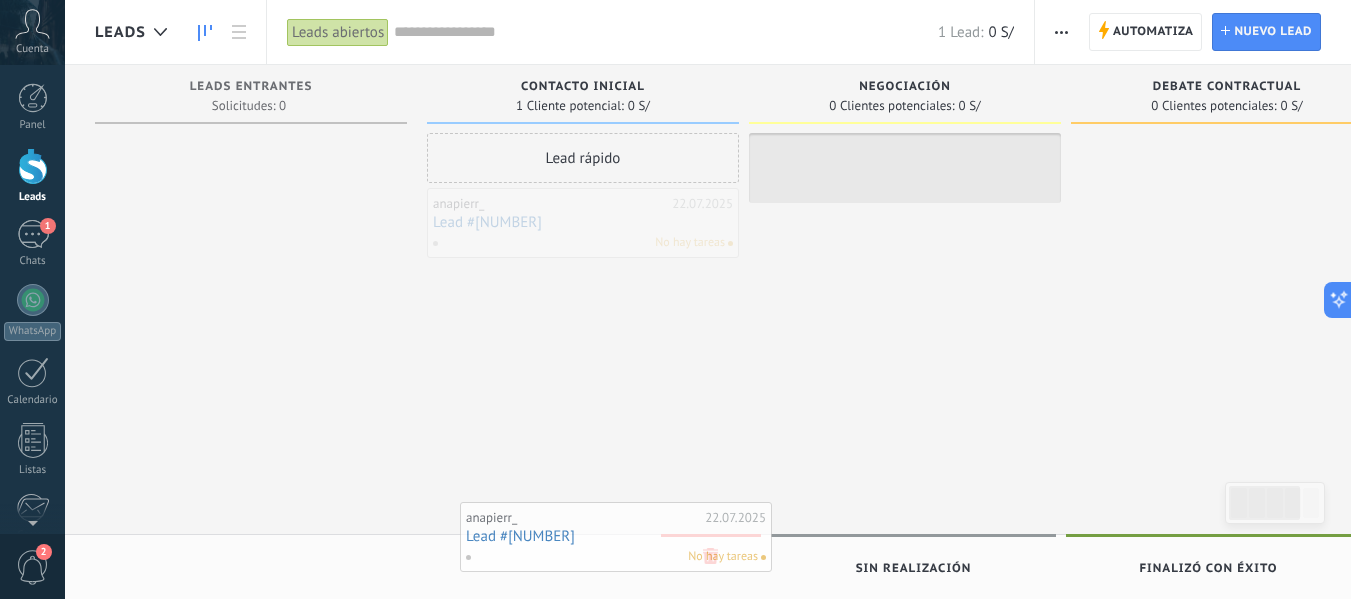 drag, startPoint x: 592, startPoint y: 214, endPoint x: 625, endPoint y: 528, distance: 315.7293 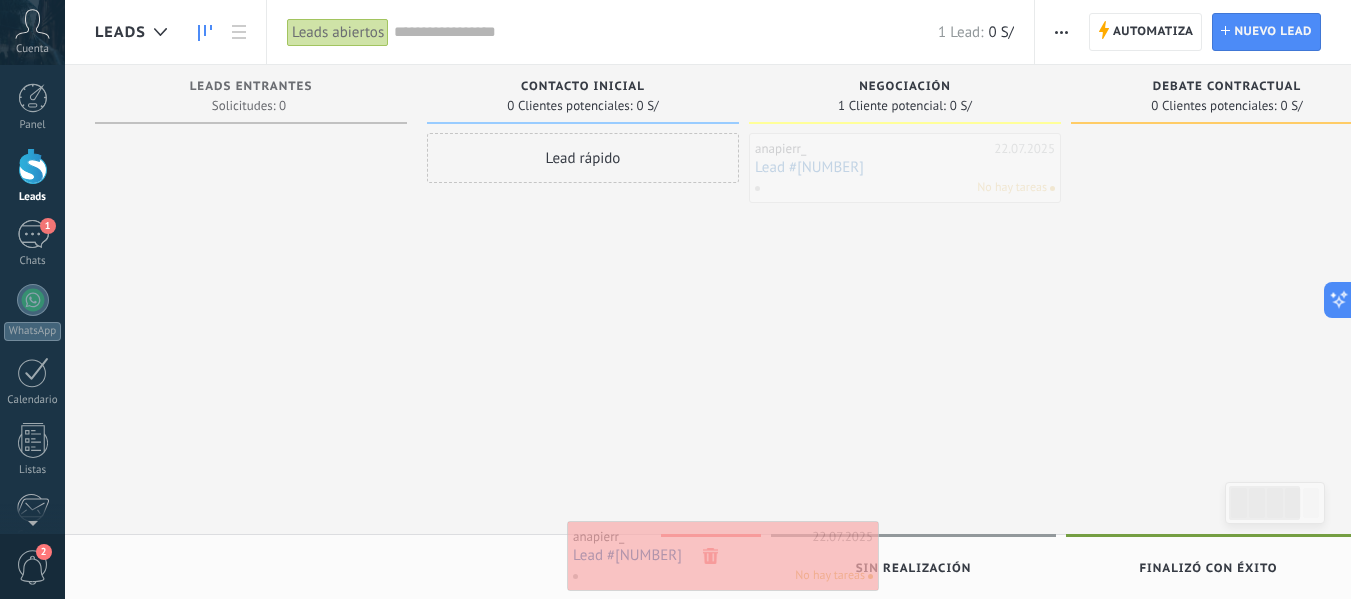 drag, startPoint x: 879, startPoint y: 156, endPoint x: 697, endPoint y: 543, distance: 427.6599 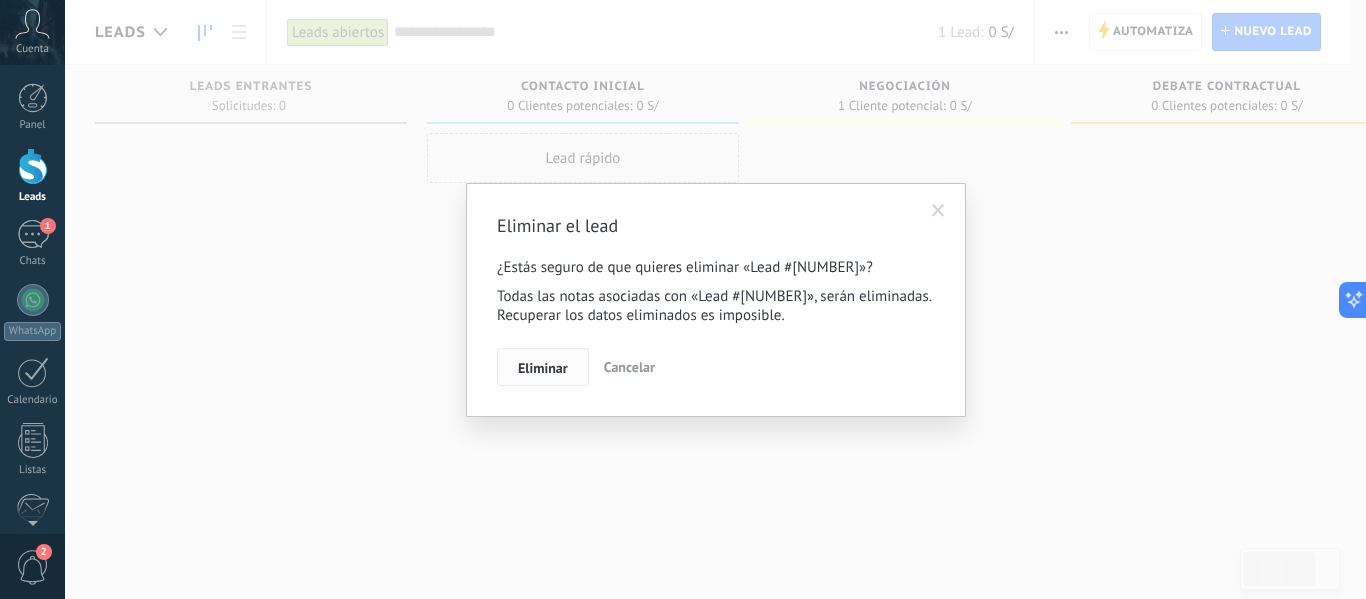 click on "Eliminar" at bounding box center (543, 368) 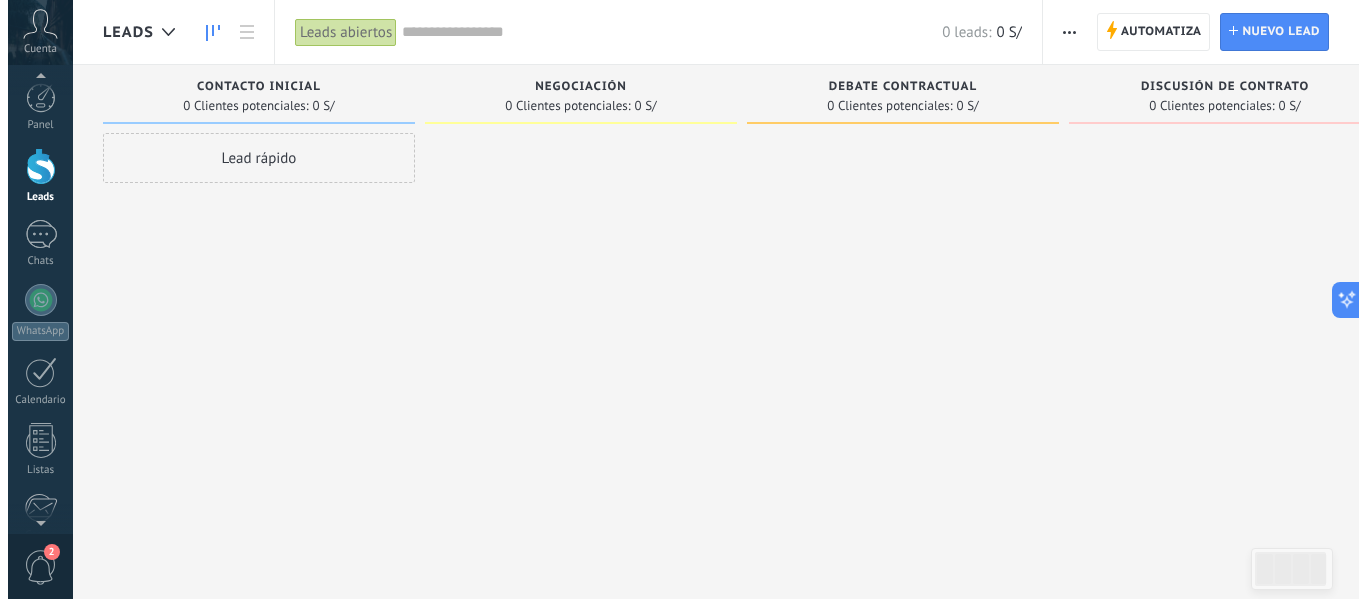 scroll, scrollTop: 18, scrollLeft: 0, axis: vertical 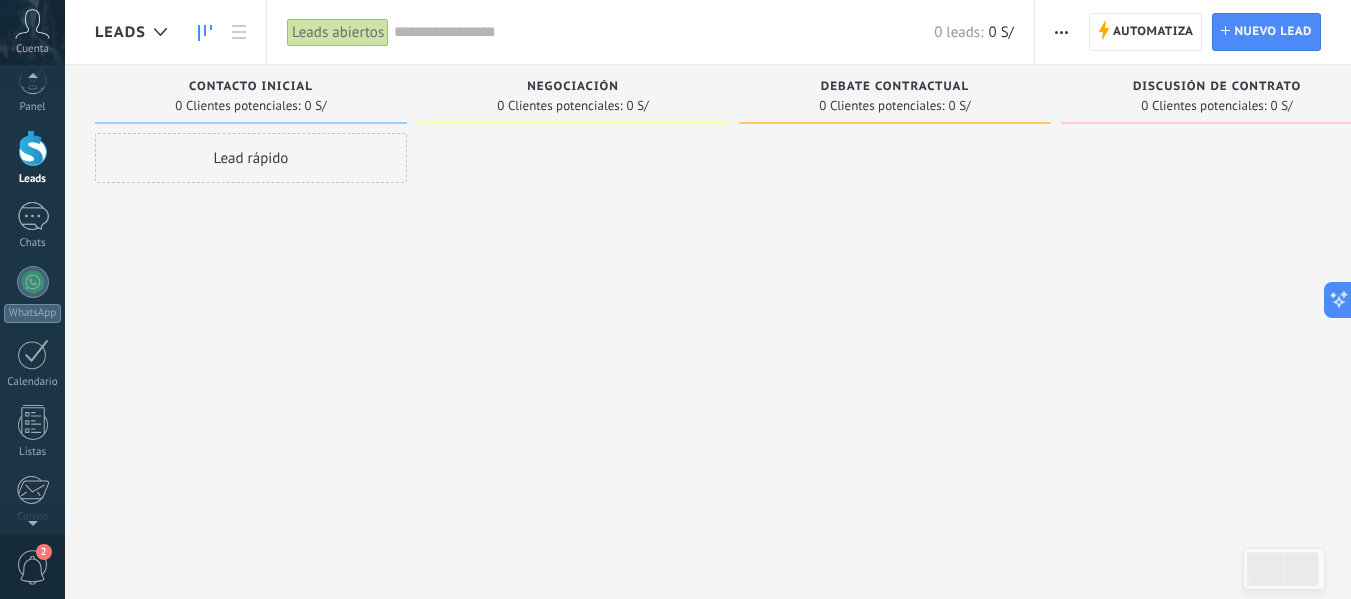 click on "2" at bounding box center (33, 567) 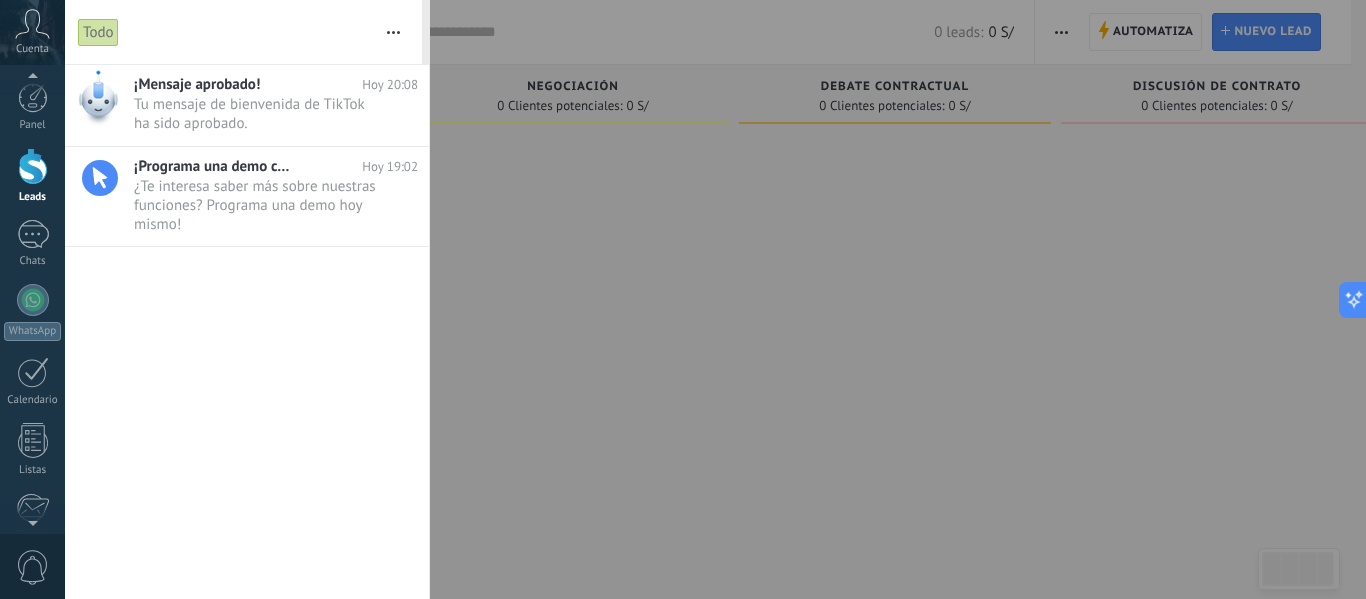 scroll, scrollTop: 9, scrollLeft: 0, axis: vertical 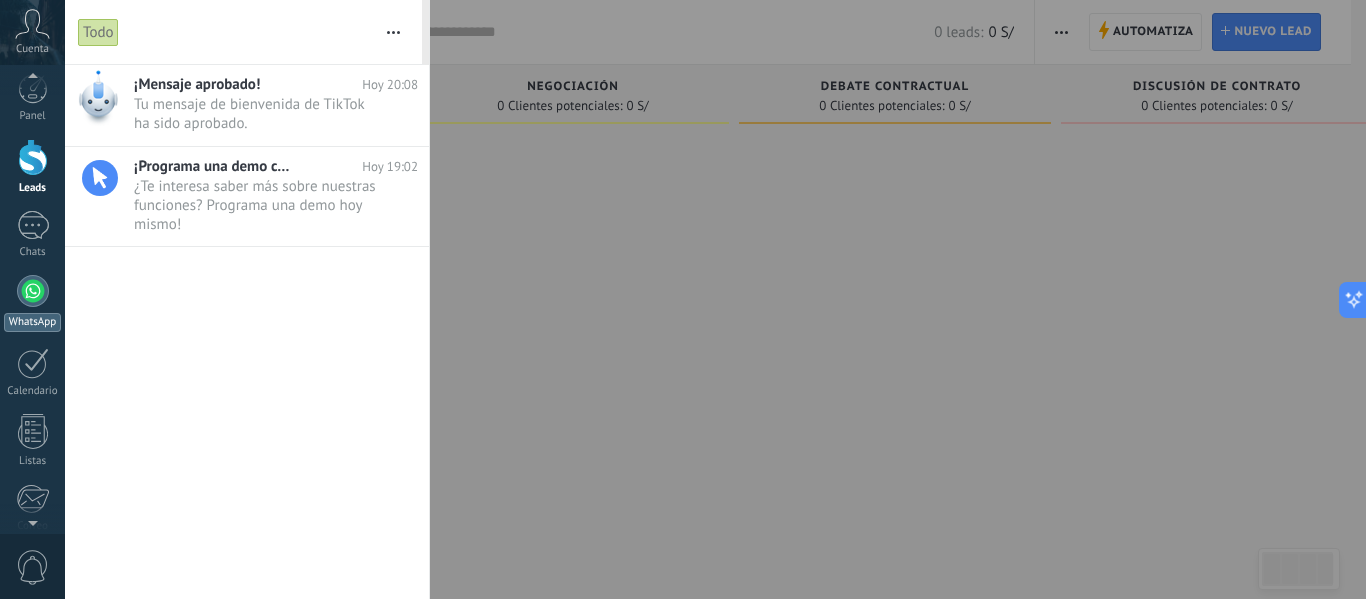 click at bounding box center [33, 291] 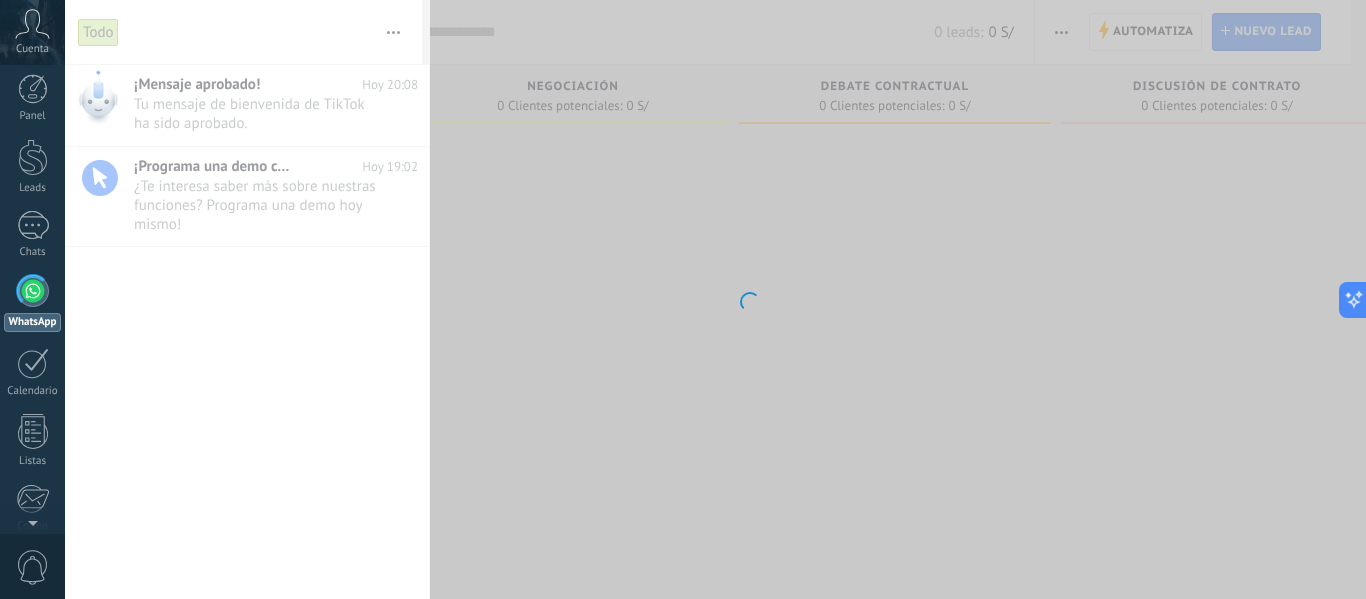 scroll, scrollTop: 0, scrollLeft: 0, axis: both 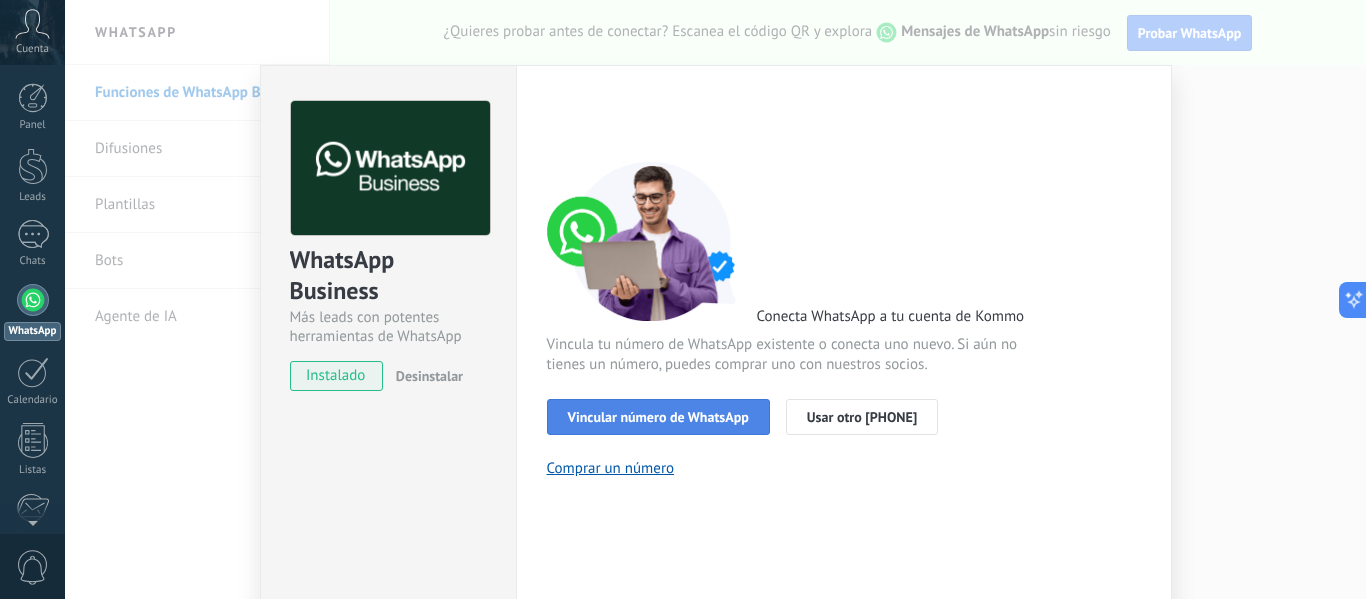 click on "Vincular número de WhatsApp" at bounding box center (658, 417) 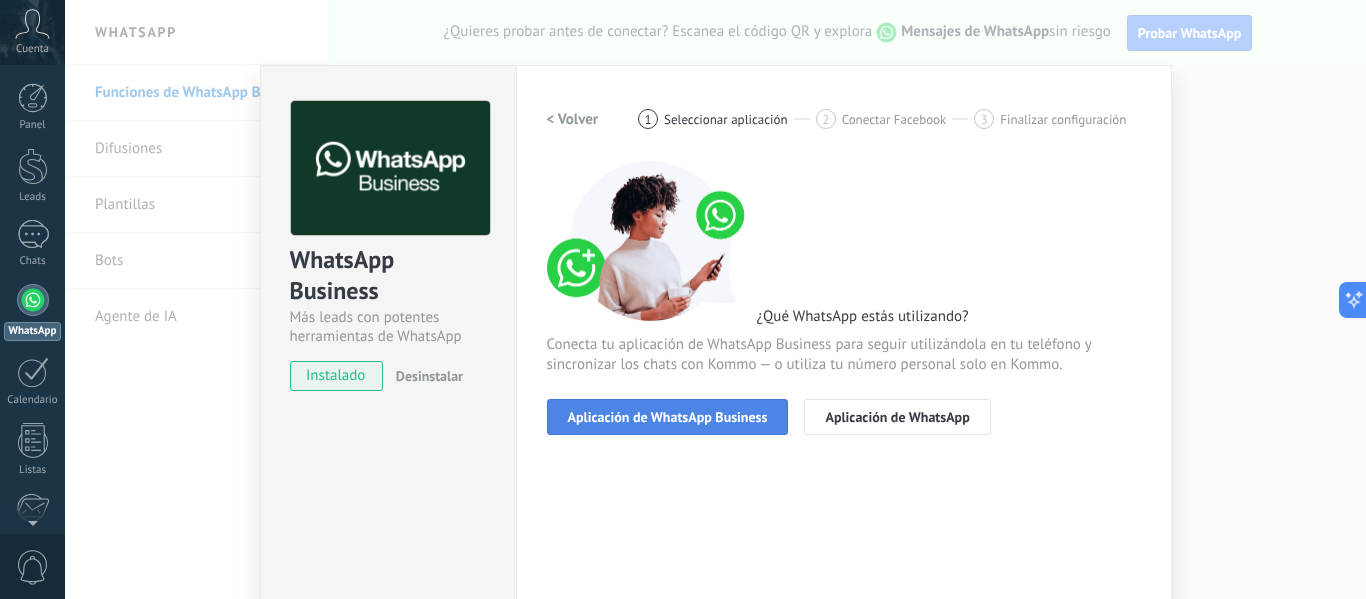 click on "Aplicación de WhatsApp Business" at bounding box center (668, 417) 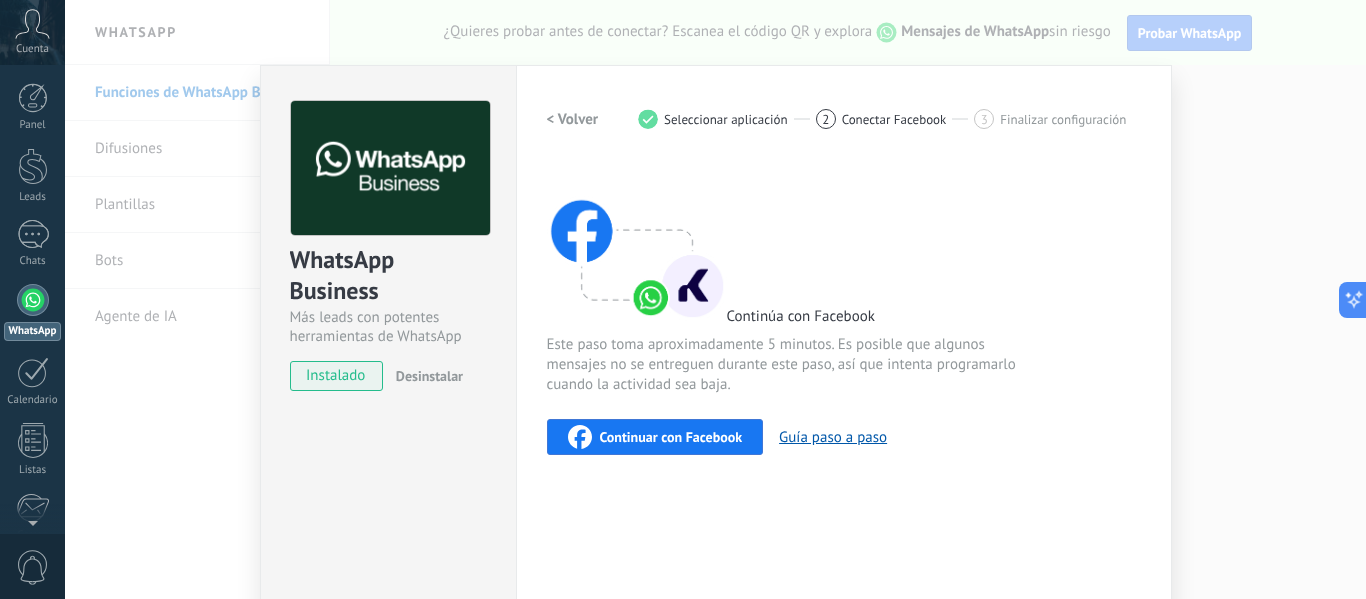 click on "Continuar con Facebook" at bounding box center [671, 437] 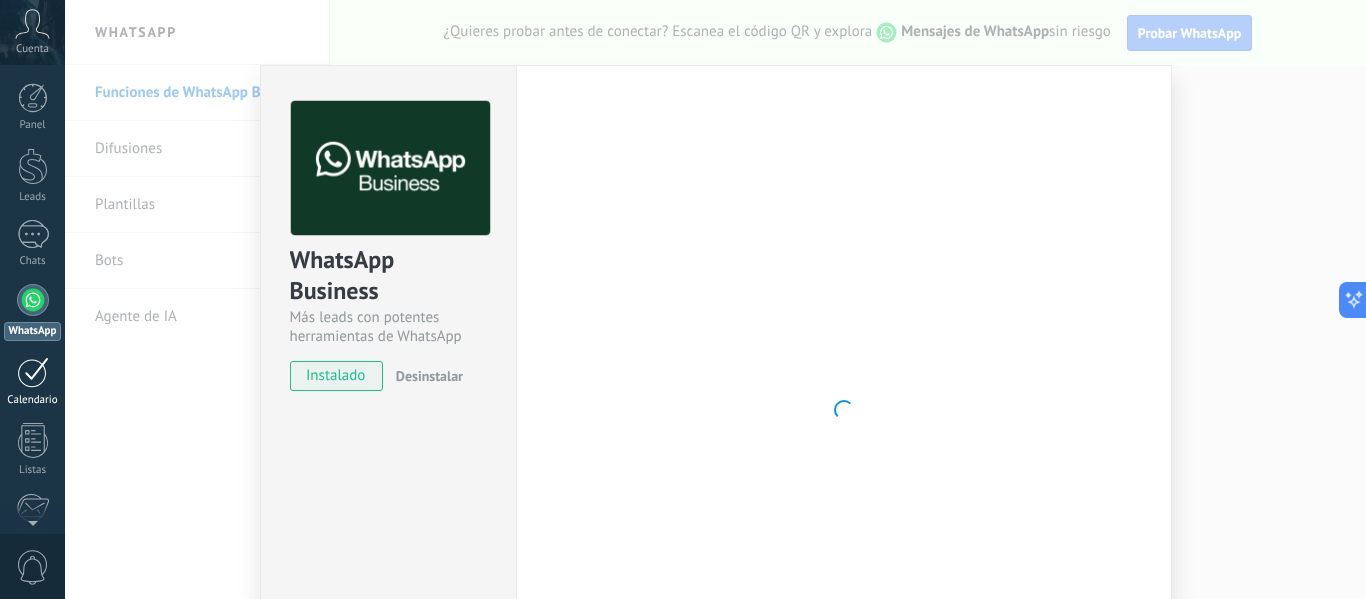 click at bounding box center [33, 372] 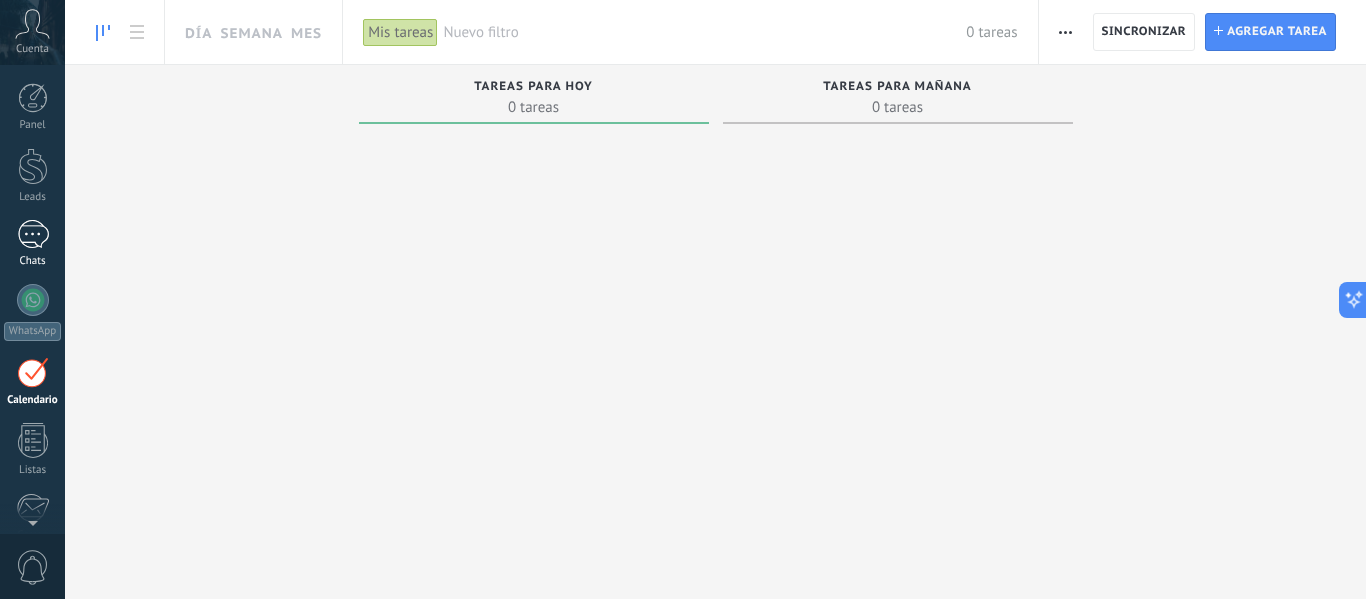 click on "1" at bounding box center (33, 234) 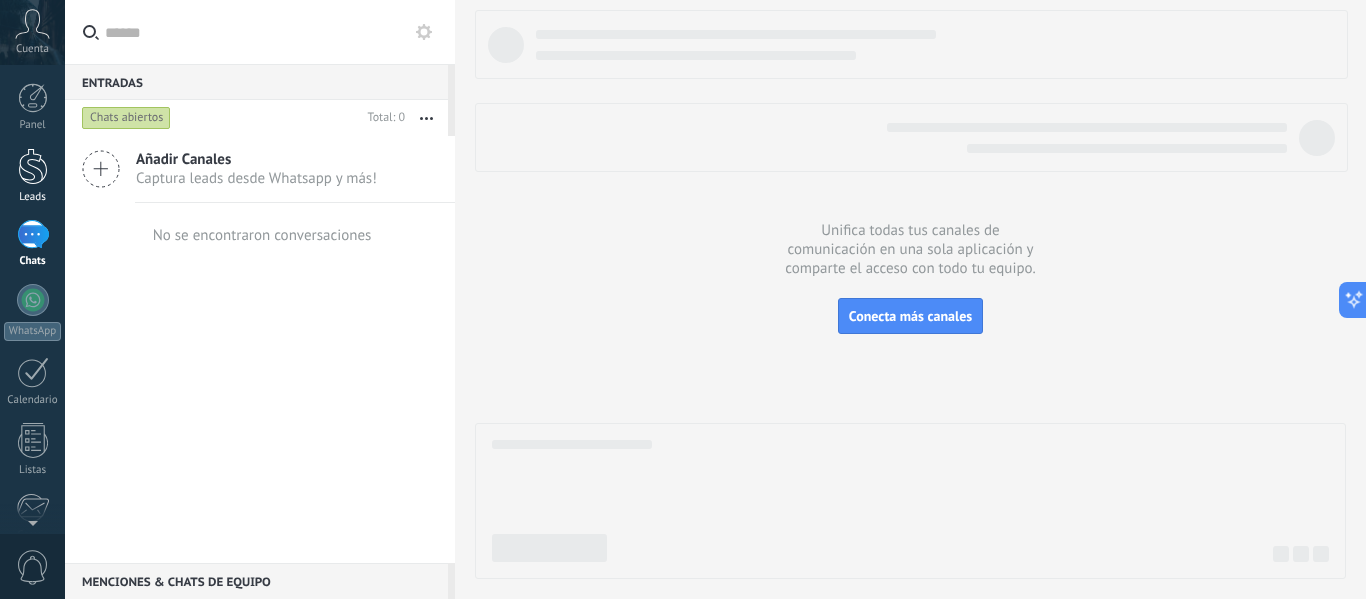 click at bounding box center [33, 166] 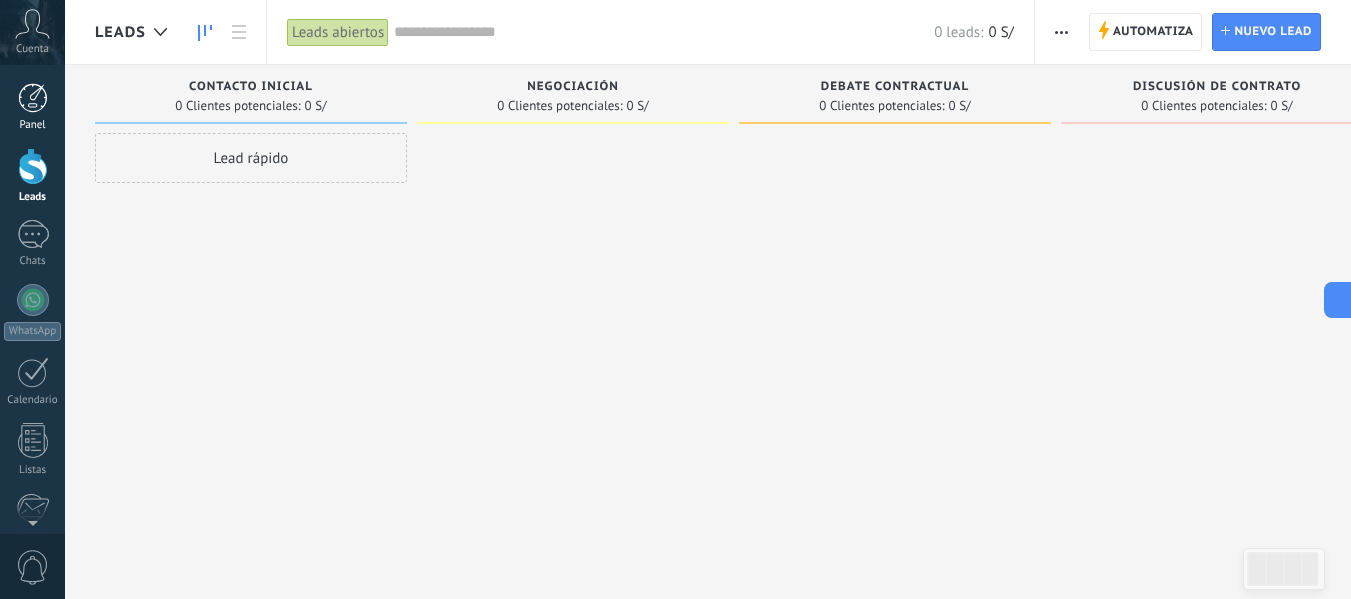 click at bounding box center [33, 98] 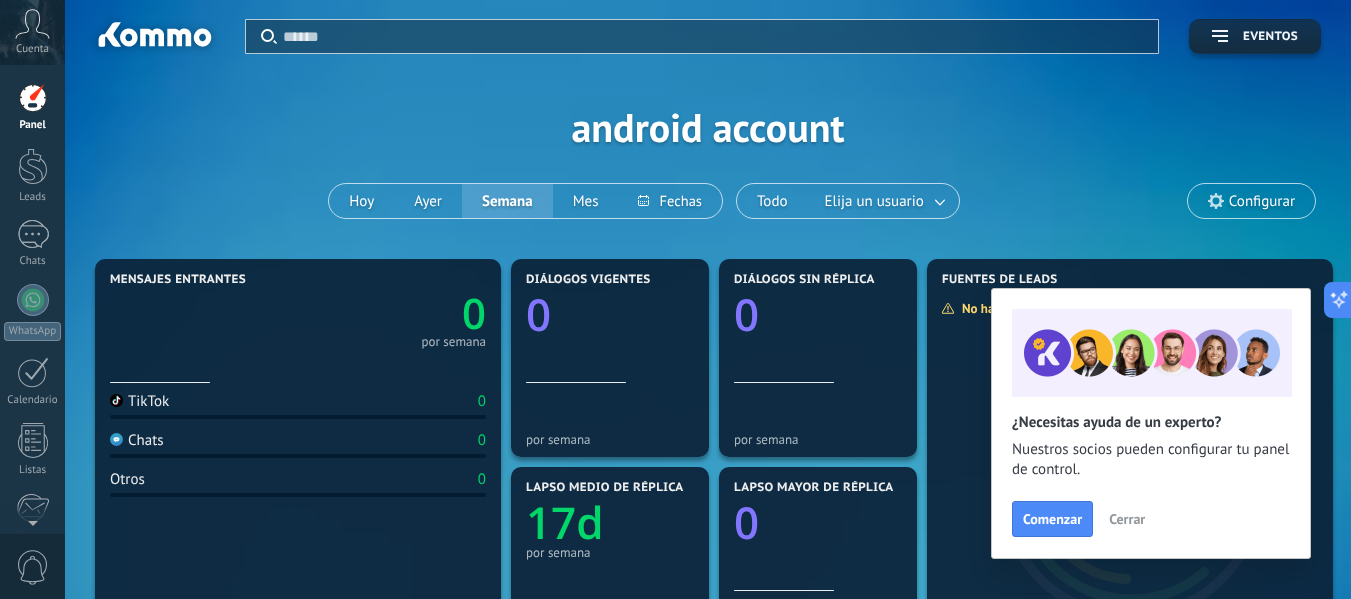 click on "Cerrar" at bounding box center [1127, 519] 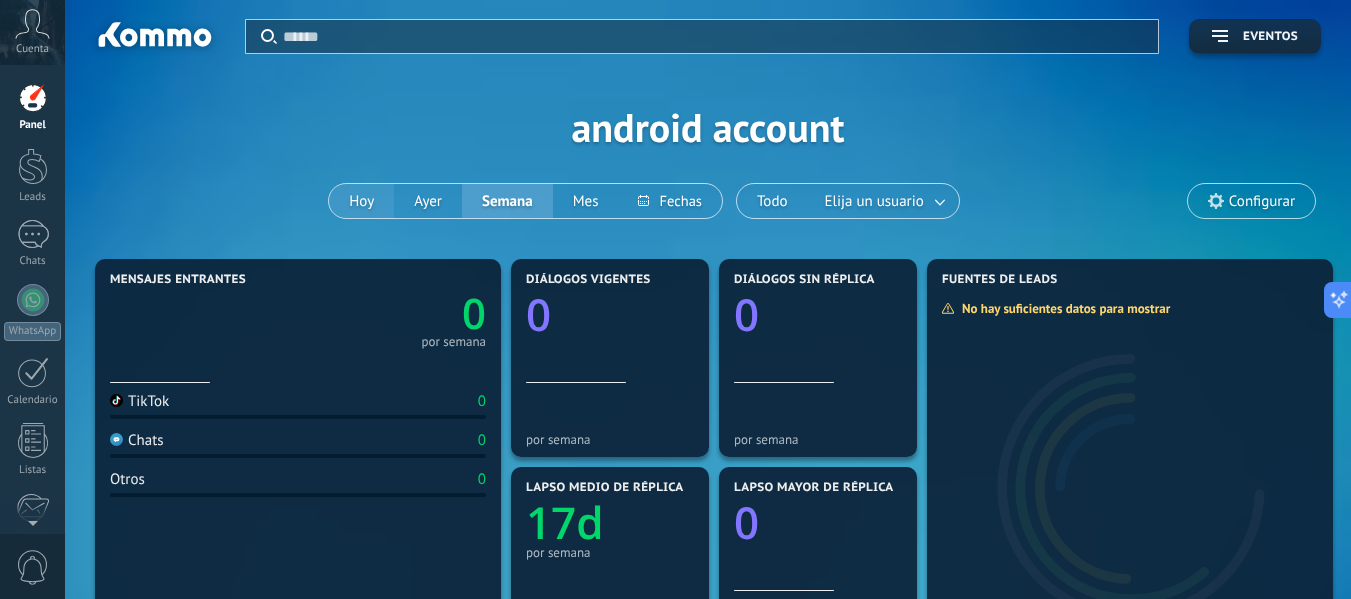 click on "Hoy" at bounding box center [361, 201] 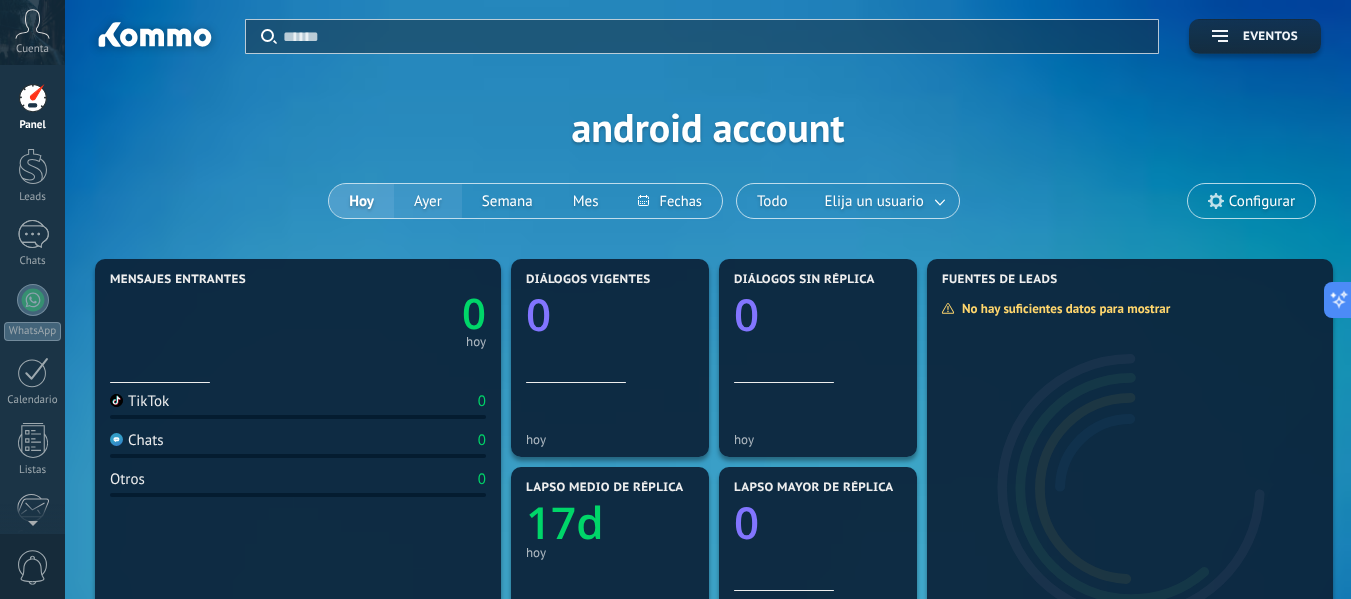 click on "Ayer" at bounding box center (428, 201) 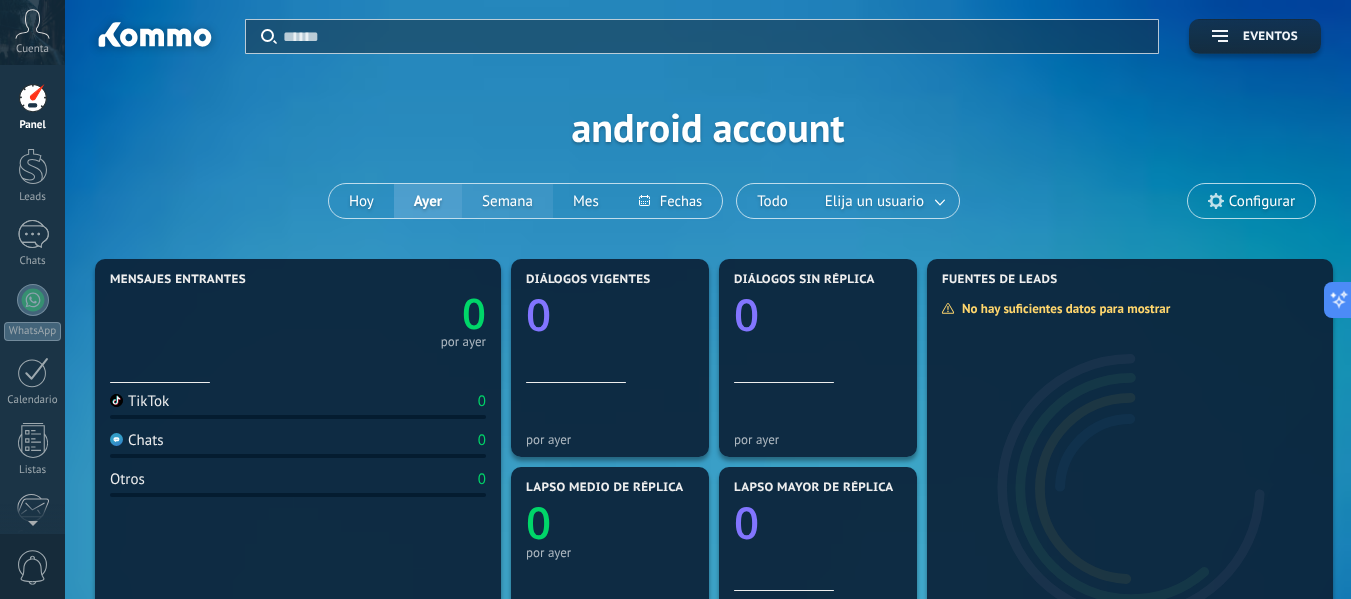 click on "Semana" at bounding box center (507, 201) 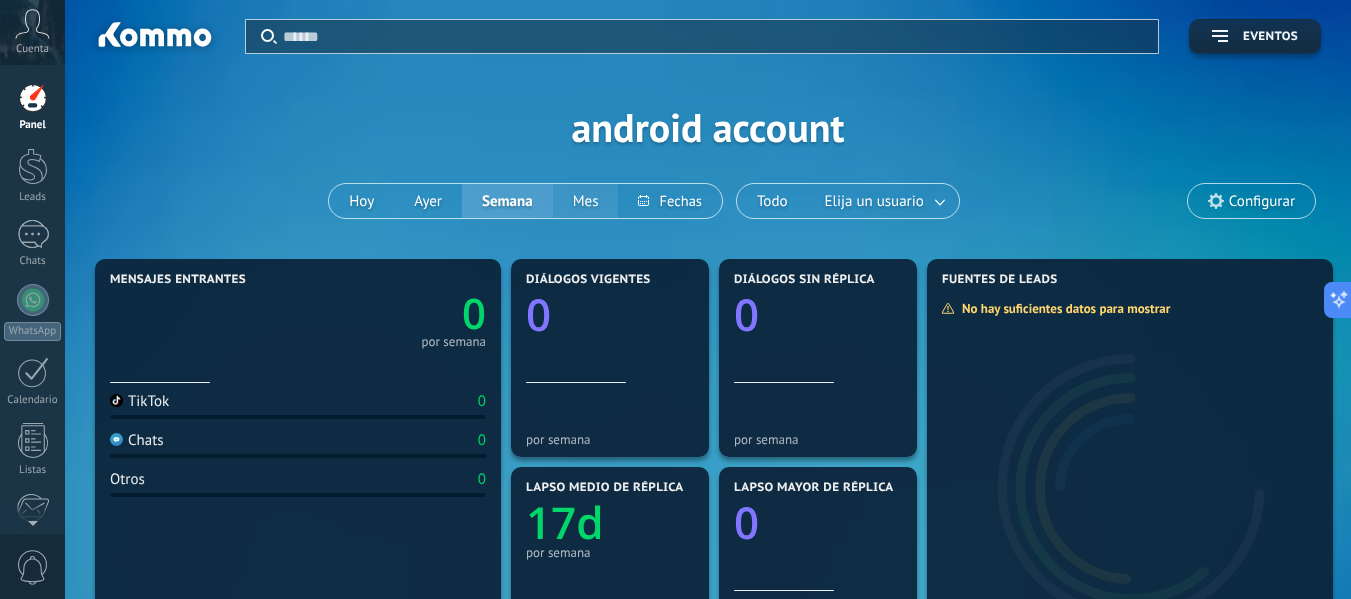 click on "Mes" at bounding box center (586, 201) 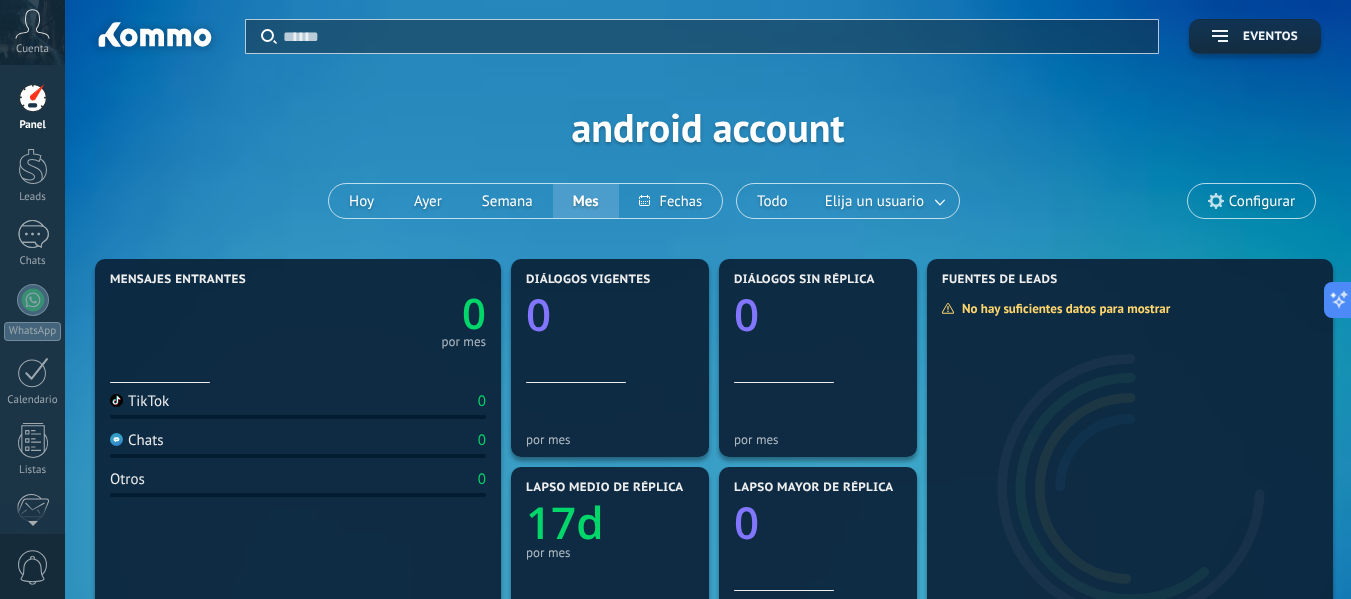 click 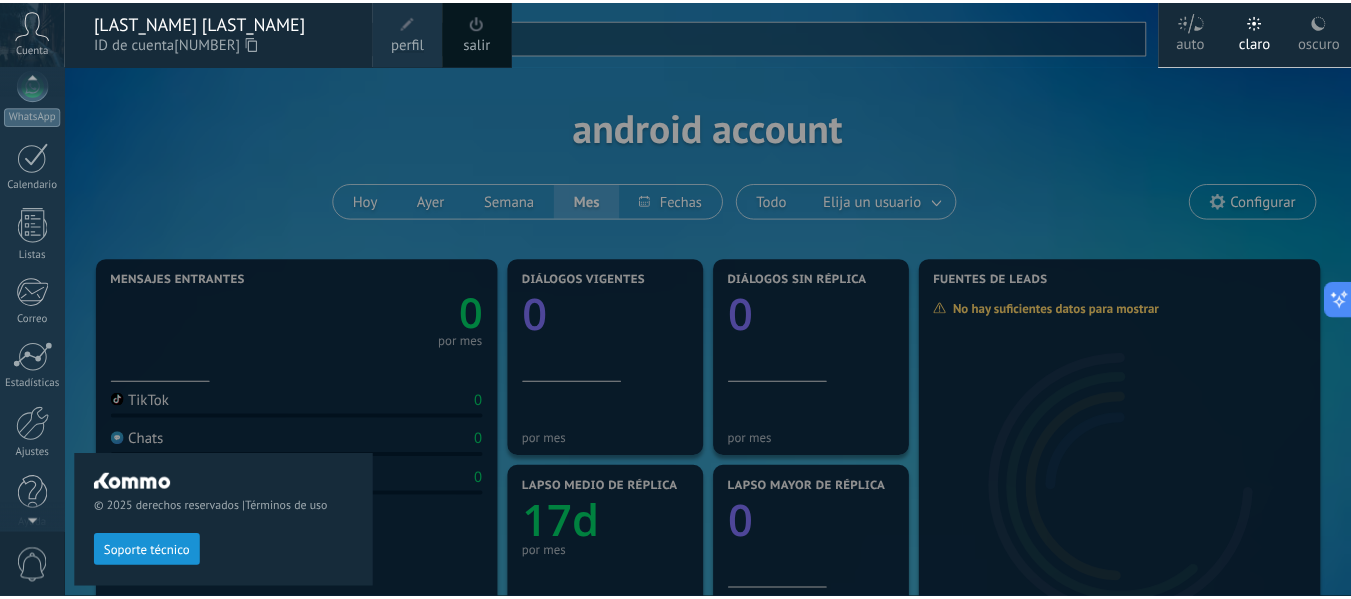 scroll, scrollTop: 233, scrollLeft: 0, axis: vertical 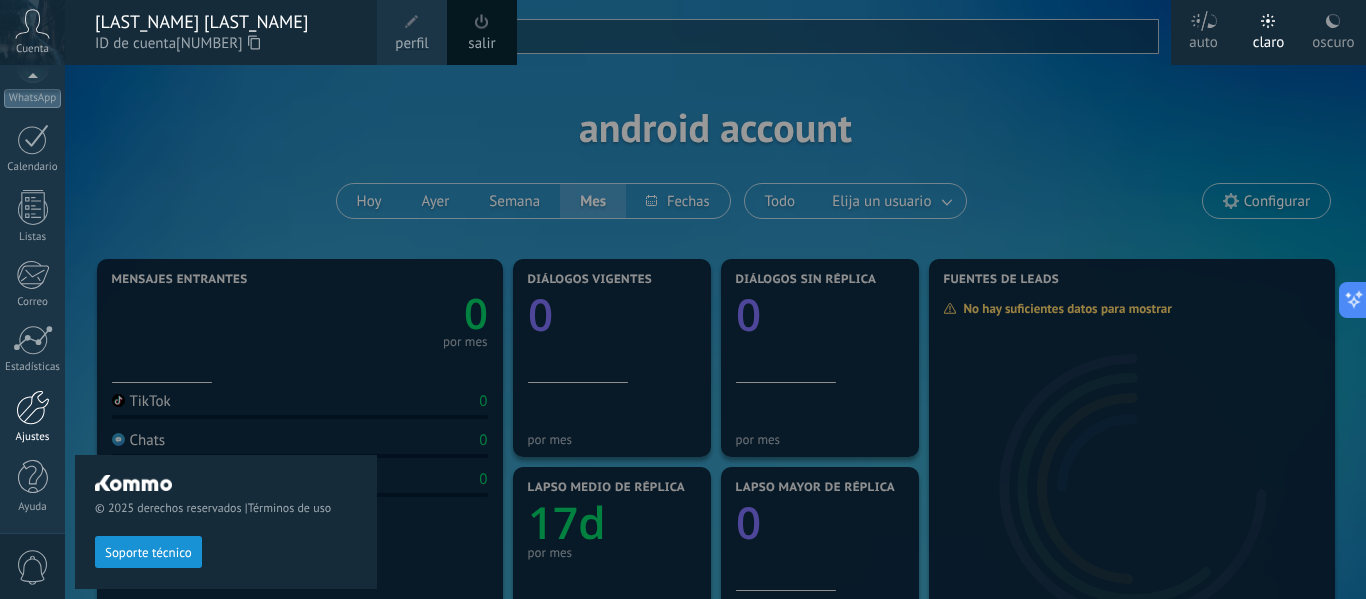 click at bounding box center (33, 407) 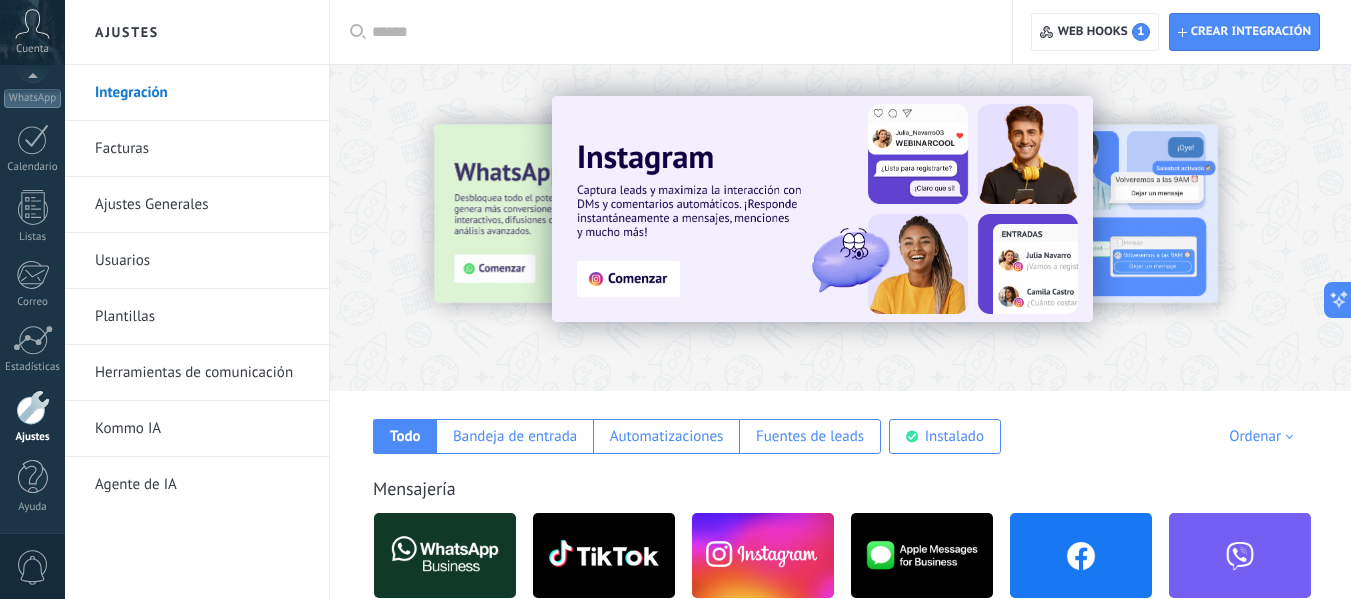 click on "Integración" at bounding box center (202, 93) 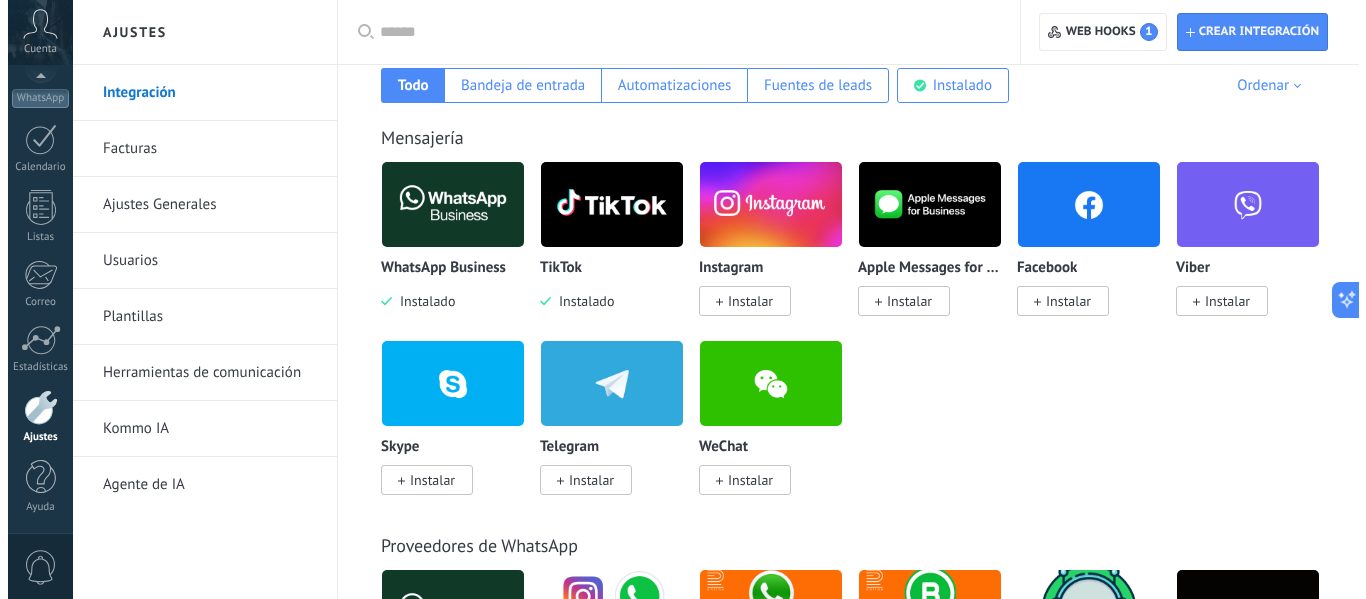scroll, scrollTop: 336, scrollLeft: 0, axis: vertical 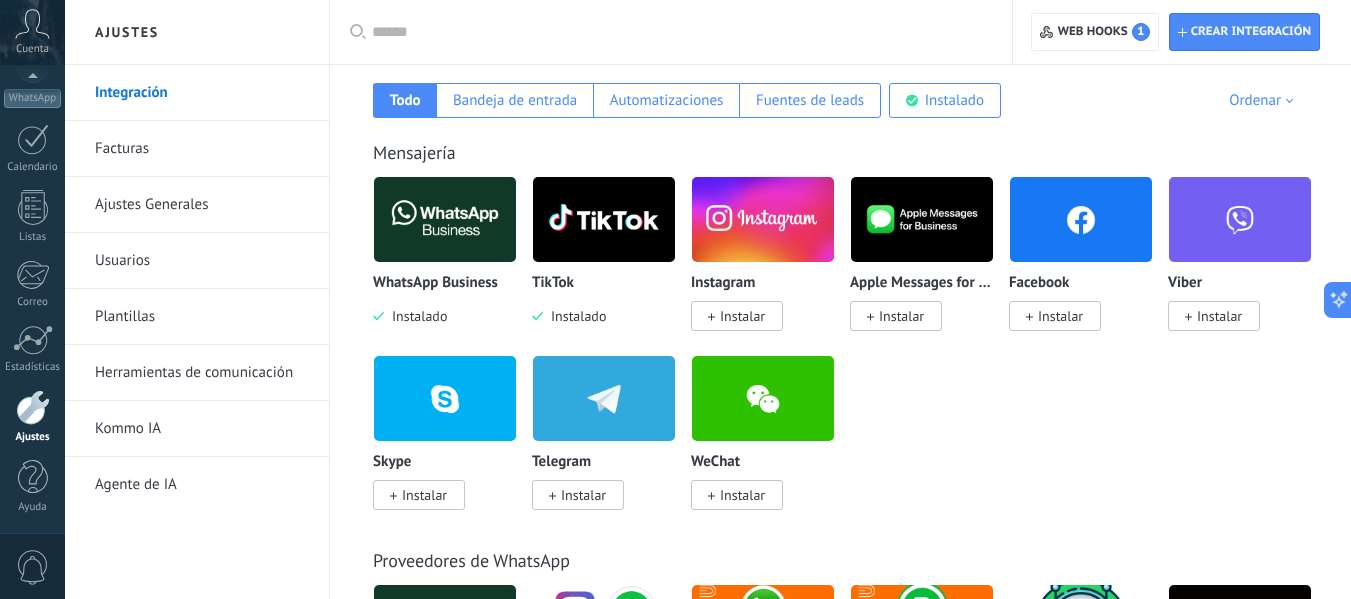 click on "Instalar" at bounding box center [742, 316] 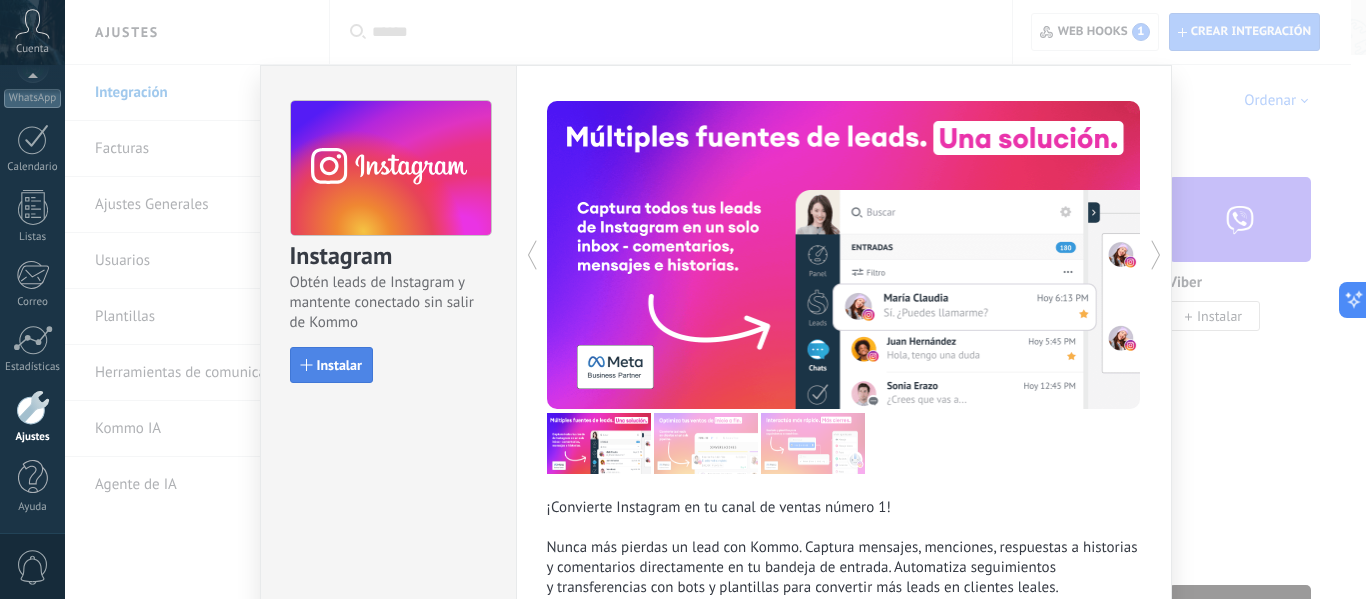 click on "Instalar" at bounding box center (331, 365) 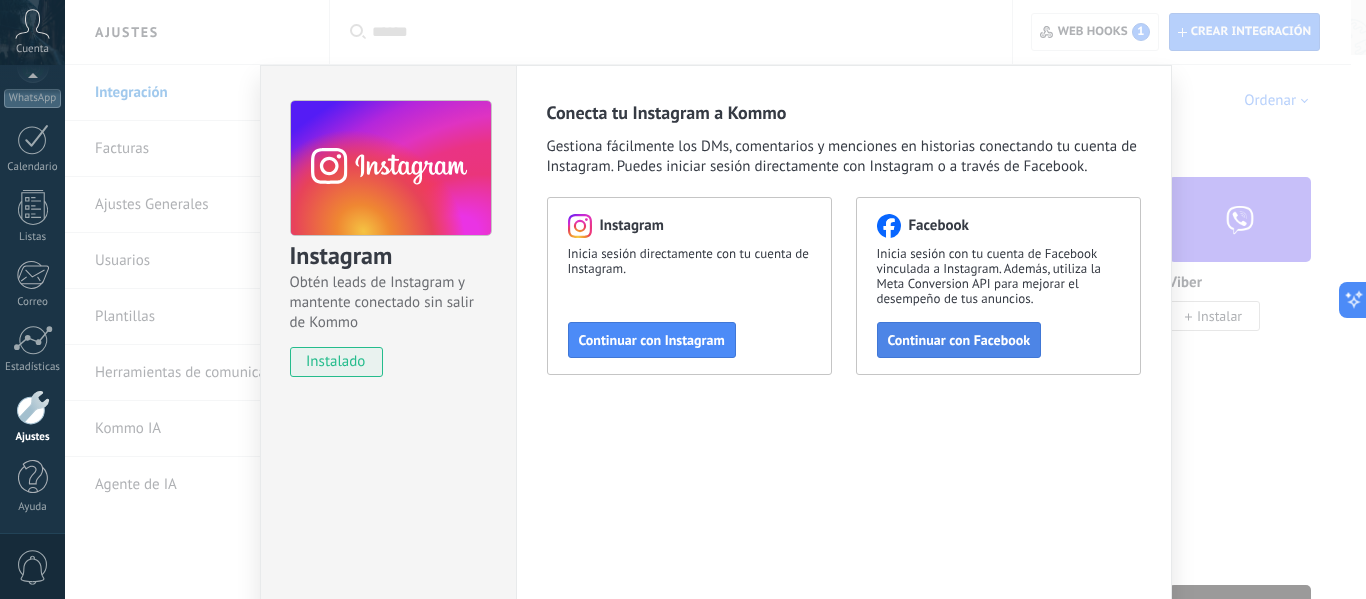 click on "Continuar con Facebook" at bounding box center (959, 340) 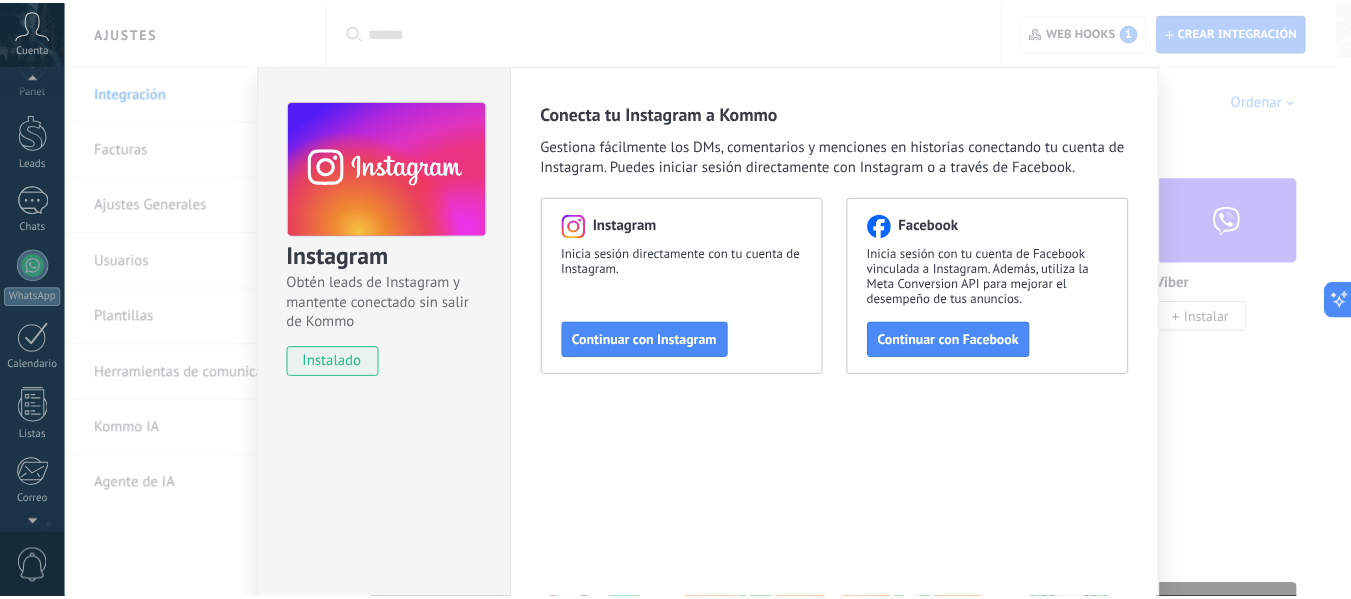 scroll, scrollTop: 0, scrollLeft: 0, axis: both 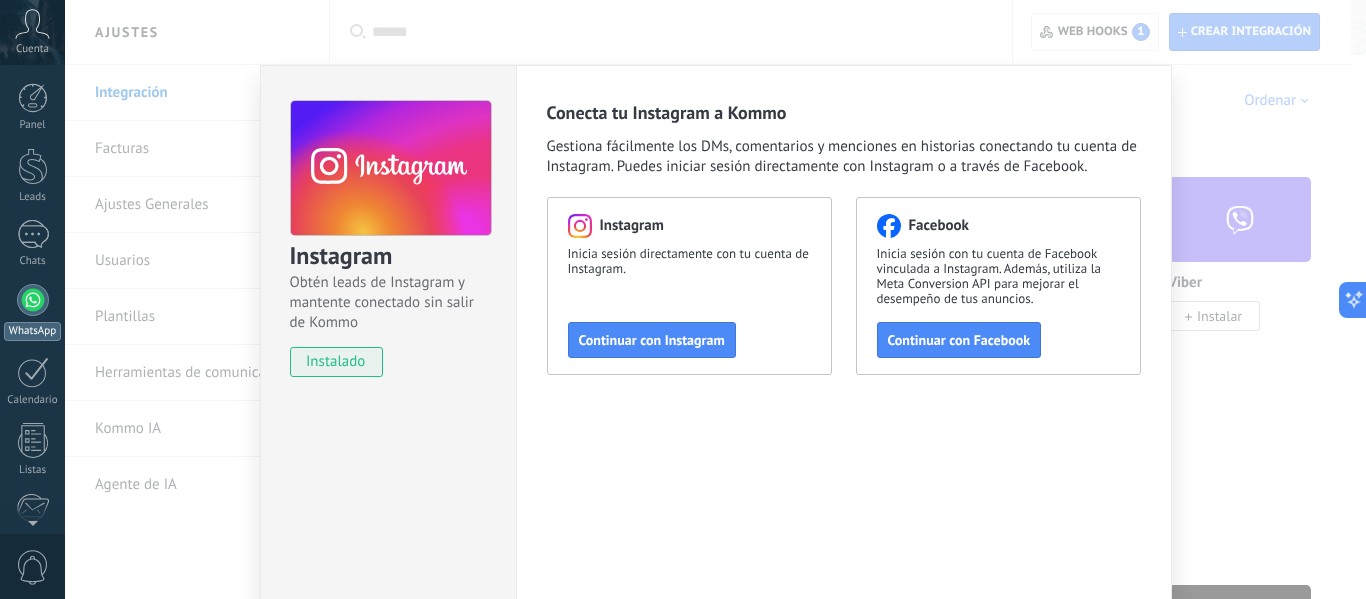 click at bounding box center [33, 300] 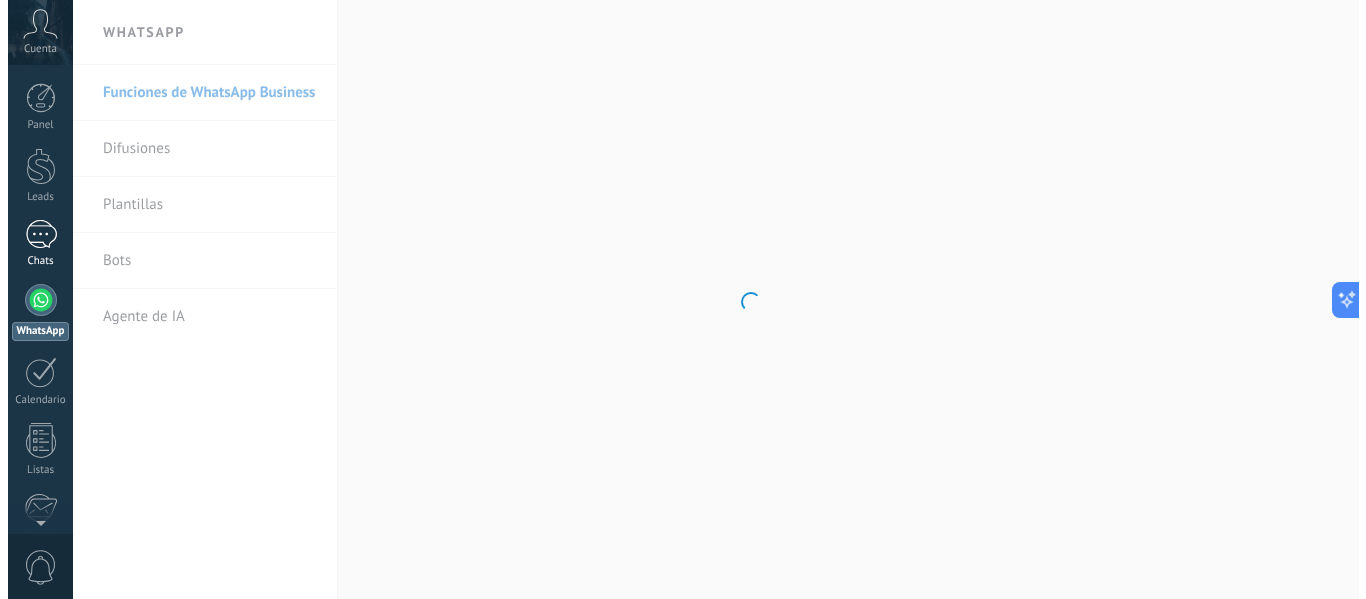 scroll, scrollTop: 0, scrollLeft: 0, axis: both 